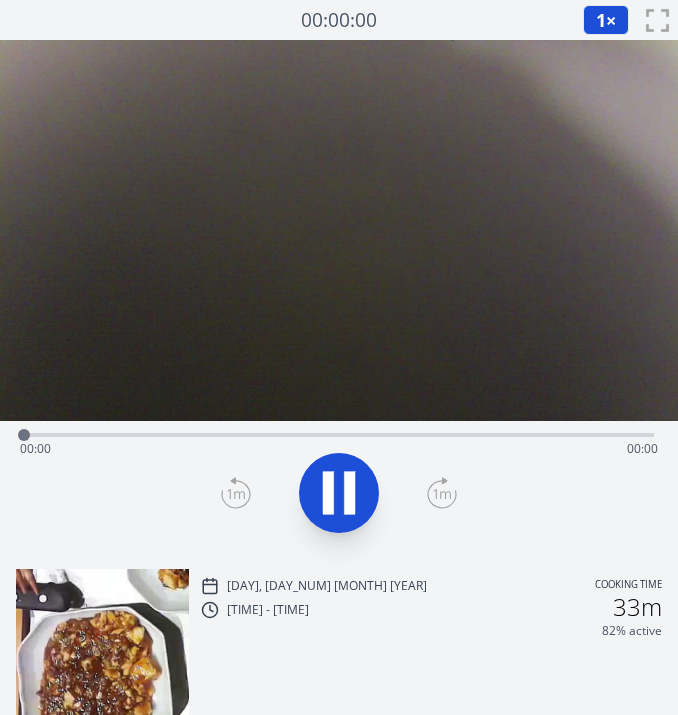 scroll, scrollTop: 0, scrollLeft: 0, axis: both 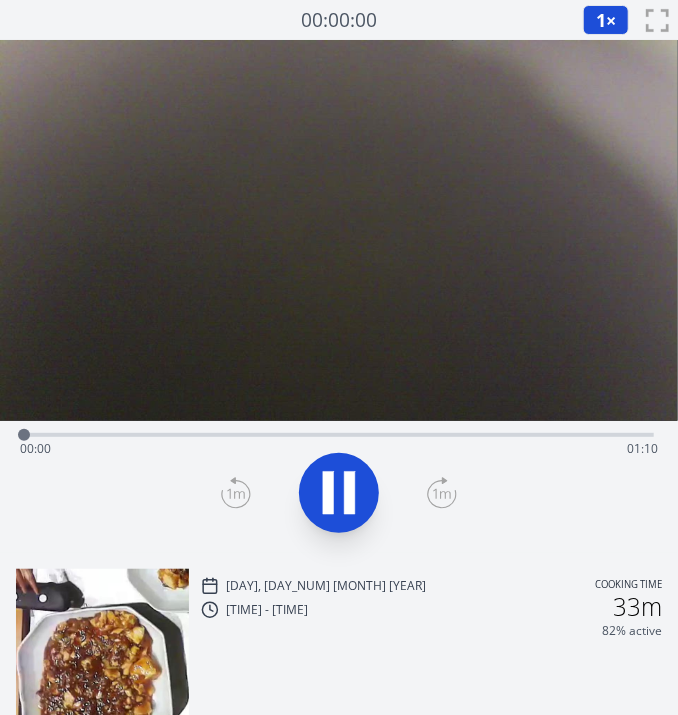 click on "Time elapsed:  00:00
Time remaining:  01:10" at bounding box center [339, 449] 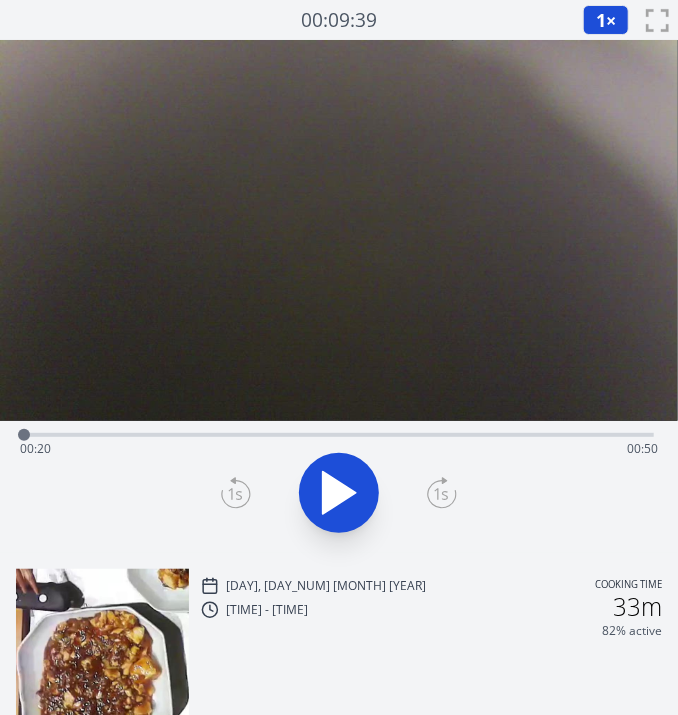 drag, startPoint x: 199, startPoint y: 431, endPoint x: 17, endPoint y: 442, distance: 182.3321 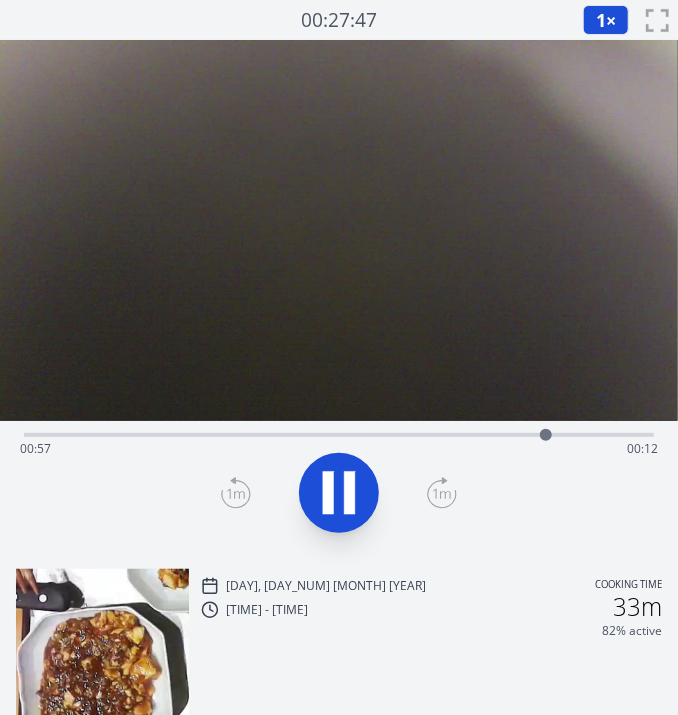 drag, startPoint x: 520, startPoint y: 427, endPoint x: 424, endPoint y: 433, distance: 96.18732 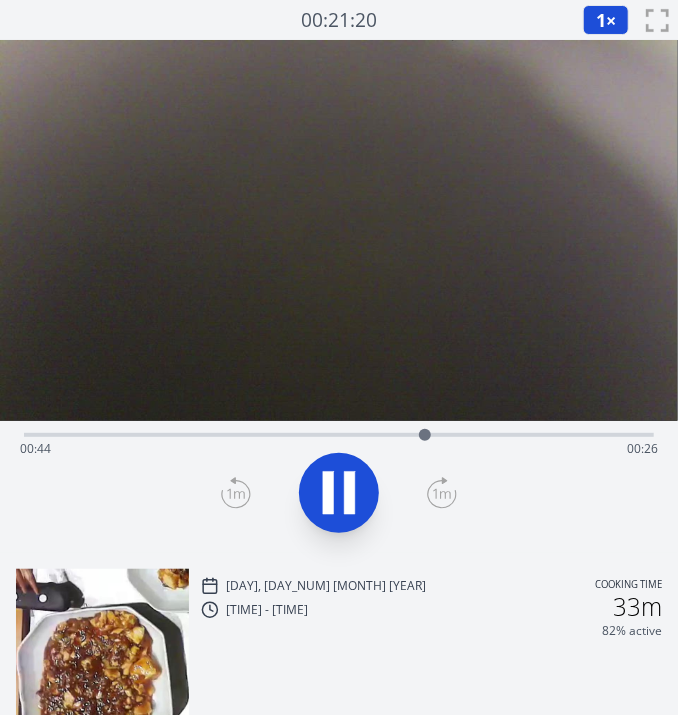 click at bounding box center (425, 435) 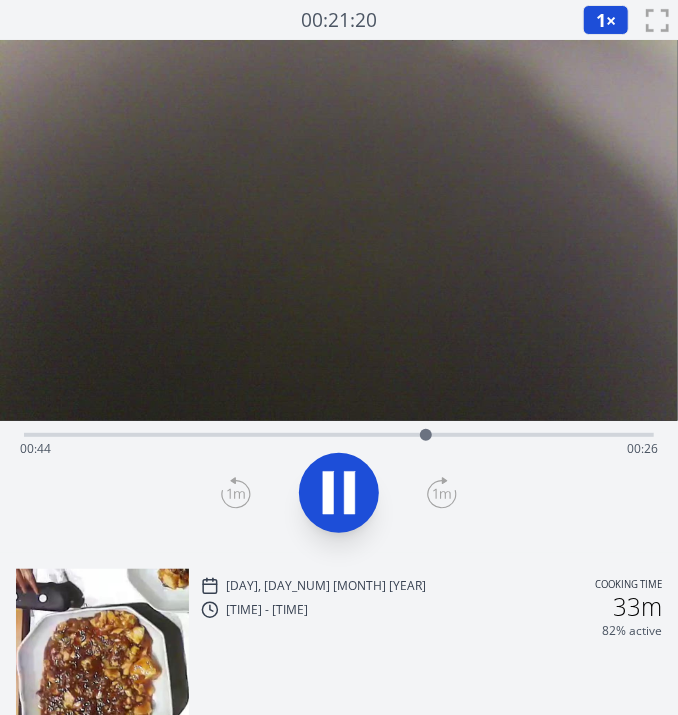 click at bounding box center (426, 435) 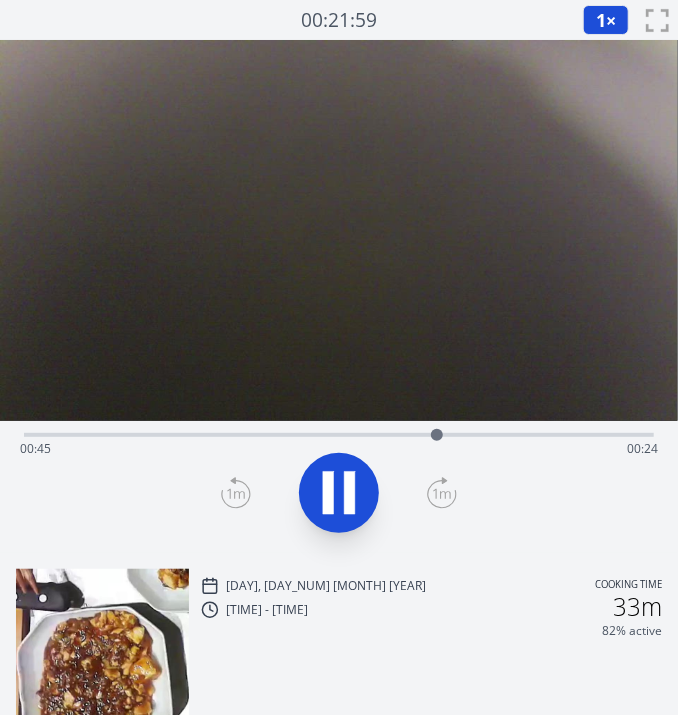 click on "1" at bounding box center (601, 20) 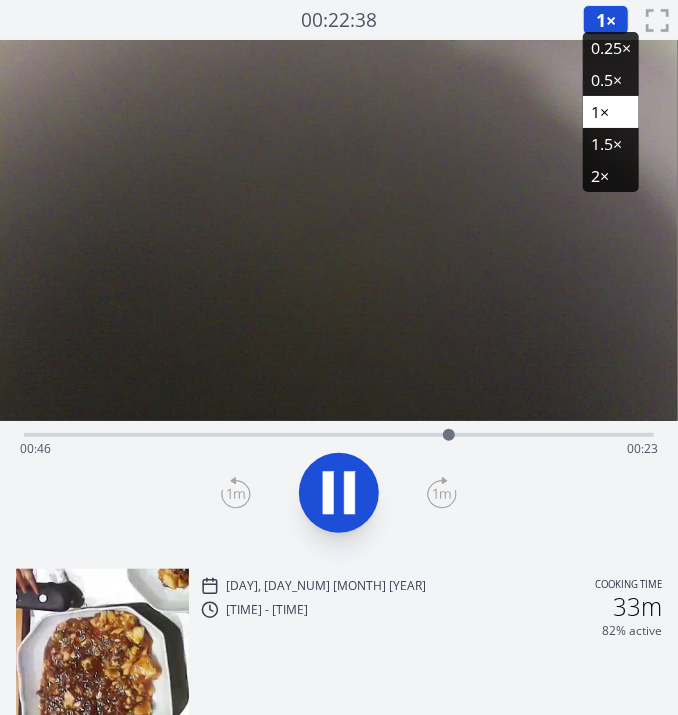 click on "0.5×" at bounding box center [611, 80] 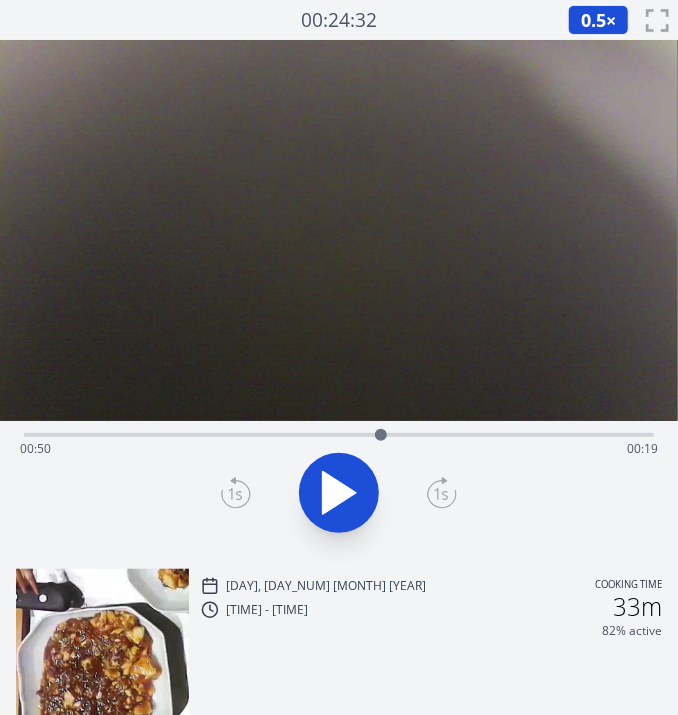 drag, startPoint x: 626, startPoint y: 432, endPoint x: 370, endPoint y: 437, distance: 256.04883 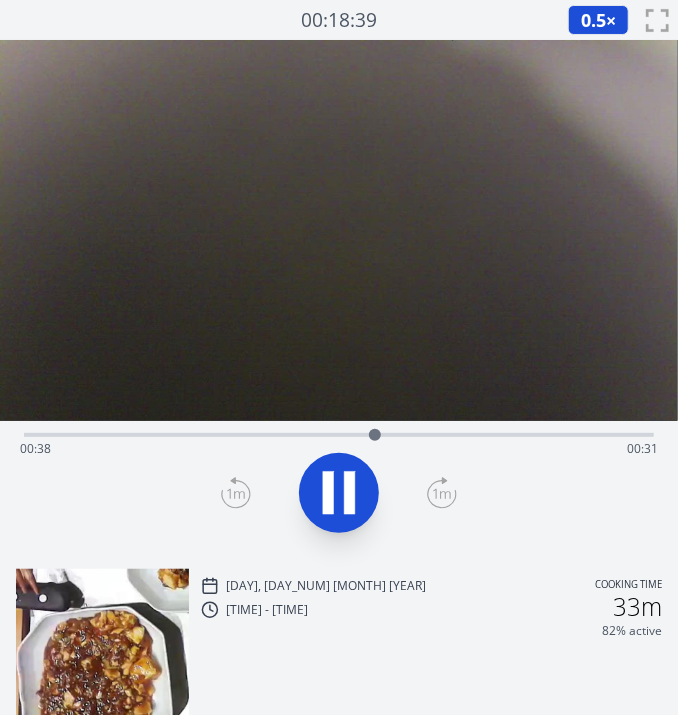 click on "0.5" at bounding box center (593, 20) 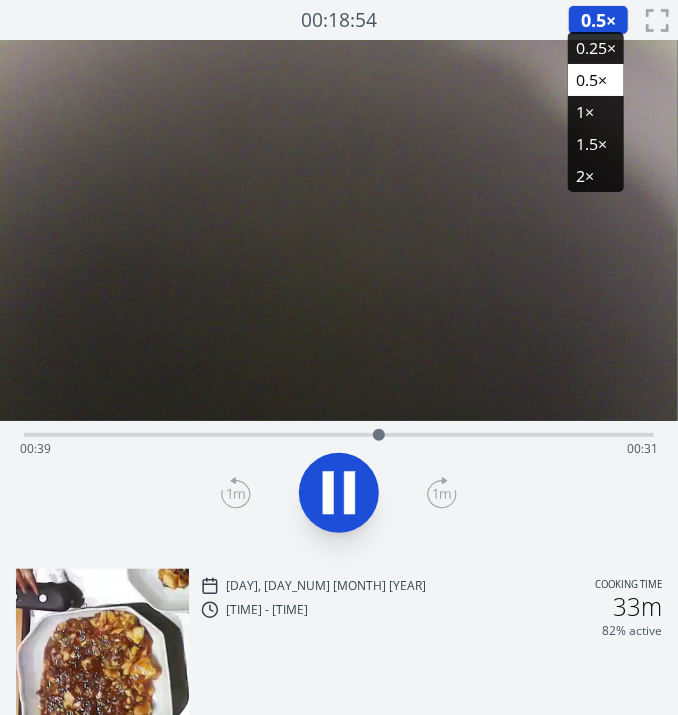 click on "0.25×" at bounding box center [596, 48] 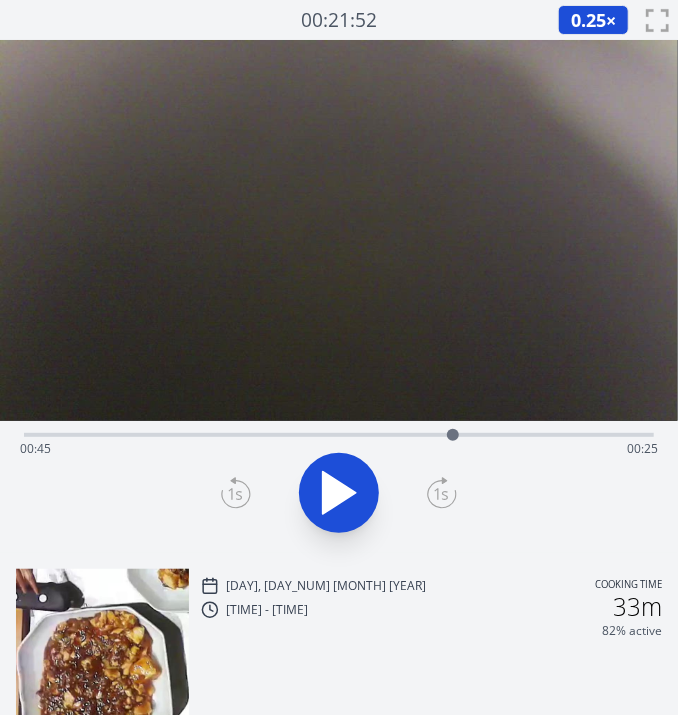 drag, startPoint x: 425, startPoint y: 432, endPoint x: 453, endPoint y: 436, distance: 28.284271 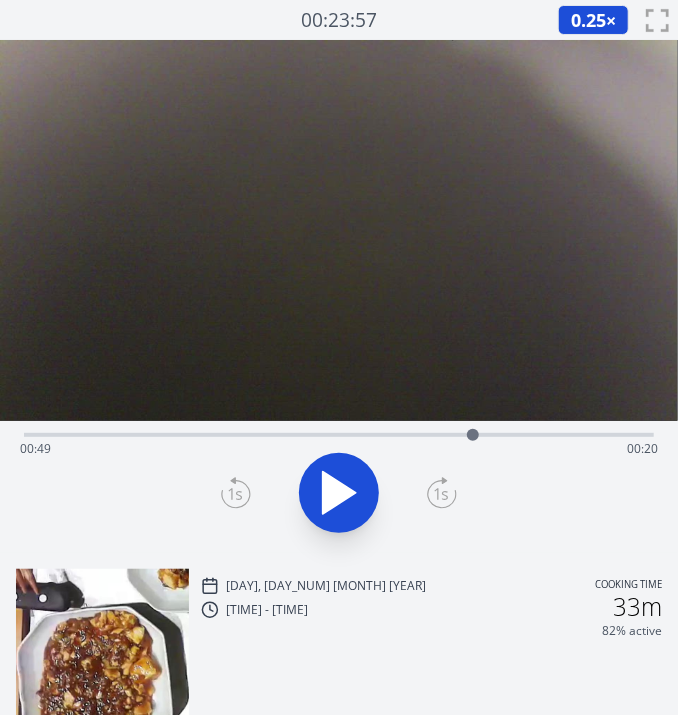 drag, startPoint x: 510, startPoint y: 433, endPoint x: 473, endPoint y: 435, distance: 37.054016 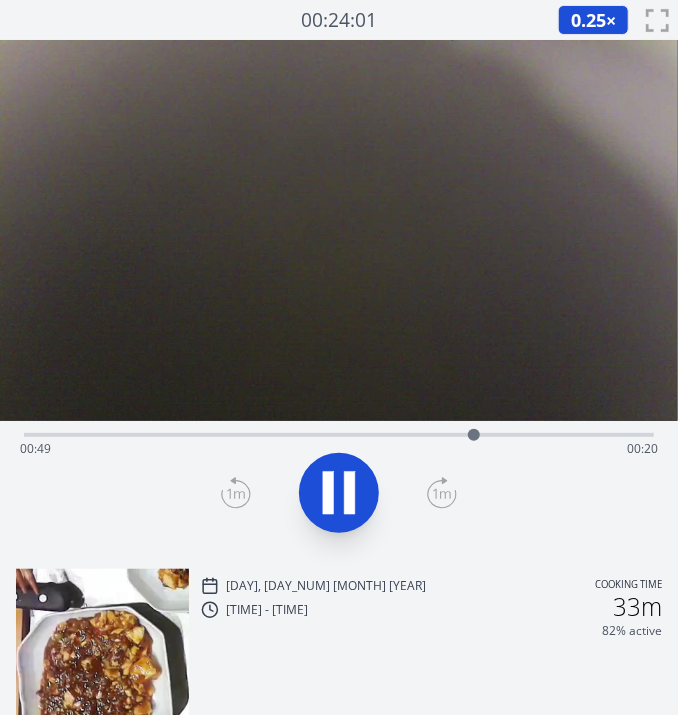click 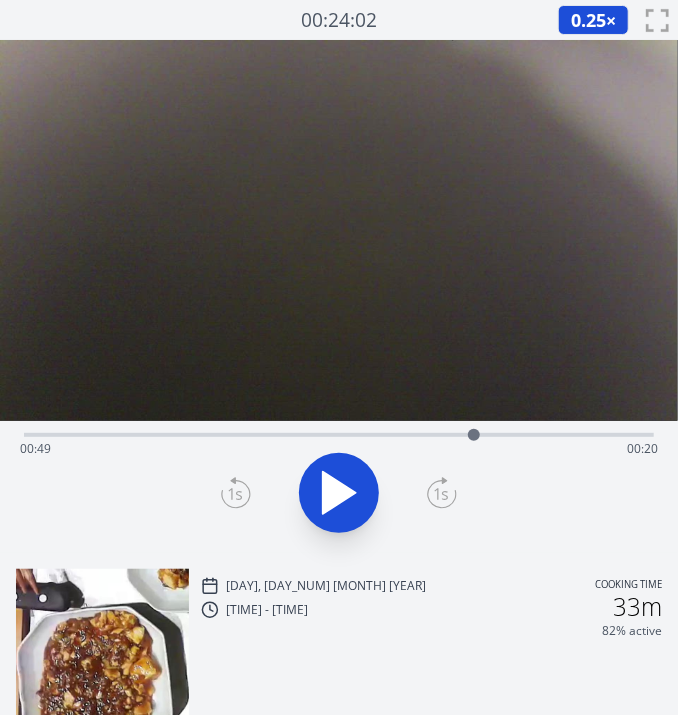 click 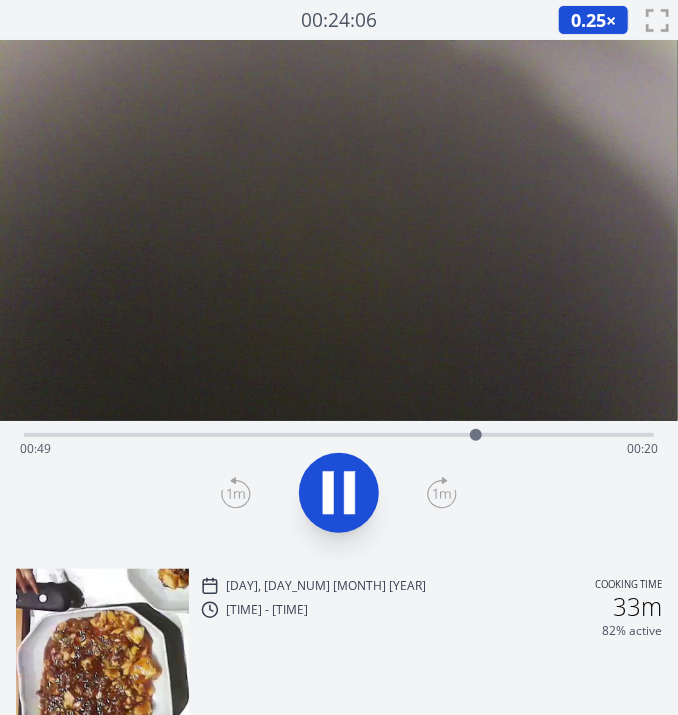 click 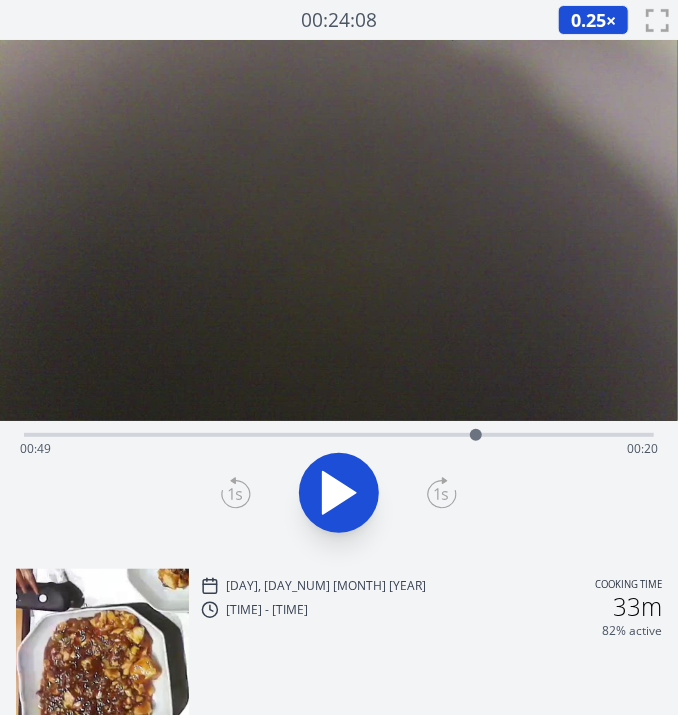 click 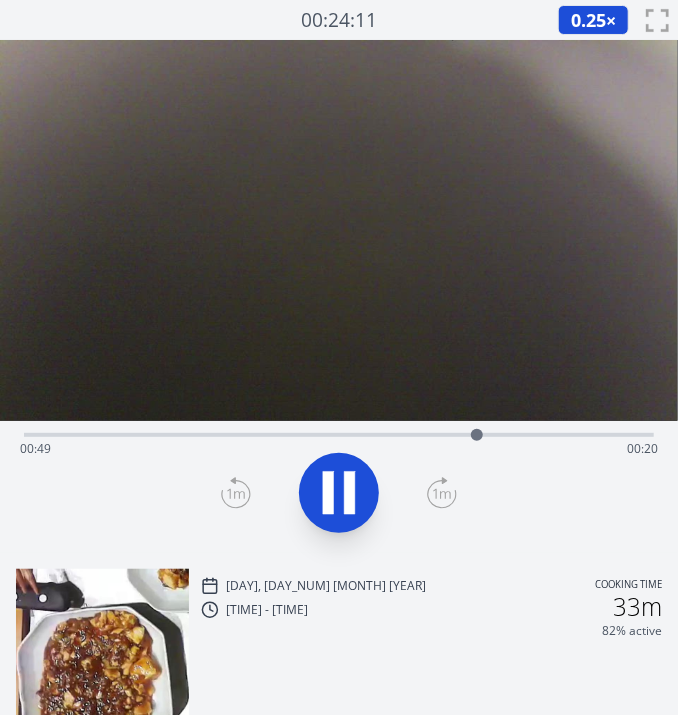 click 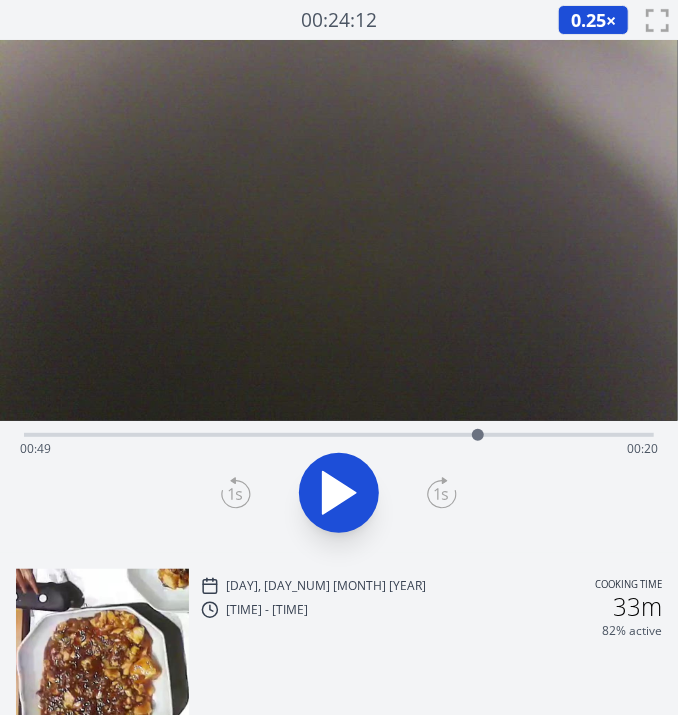 click 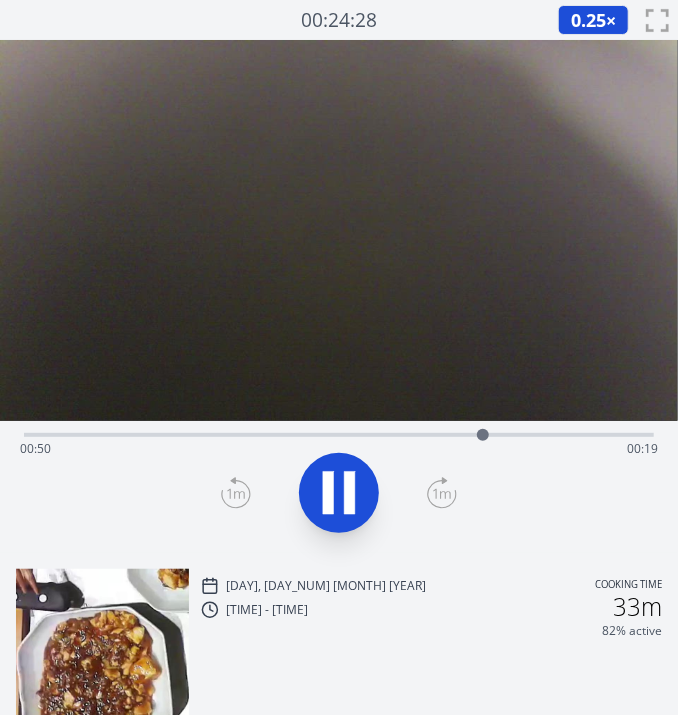 click 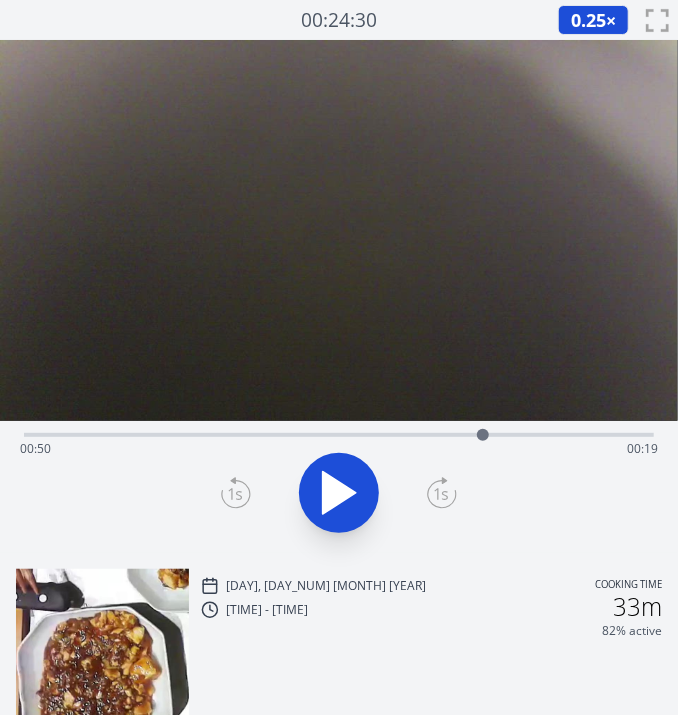 click 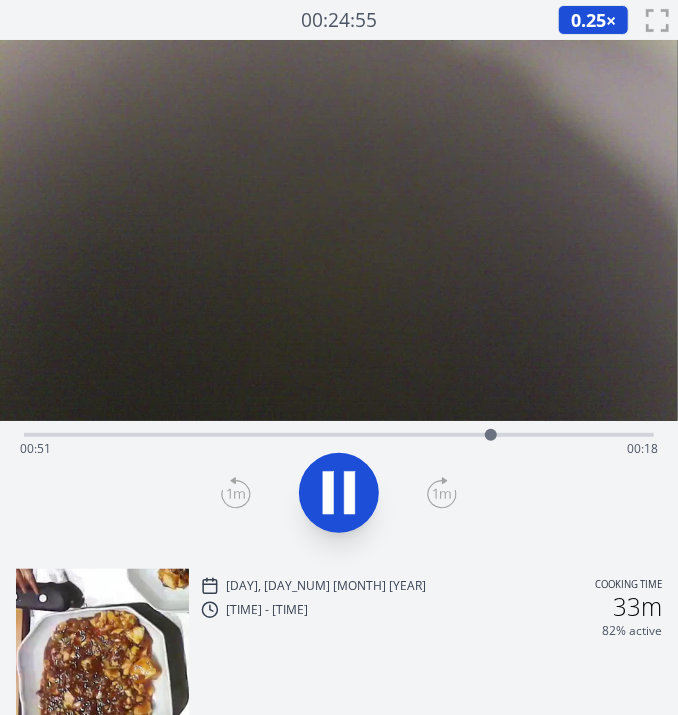 click 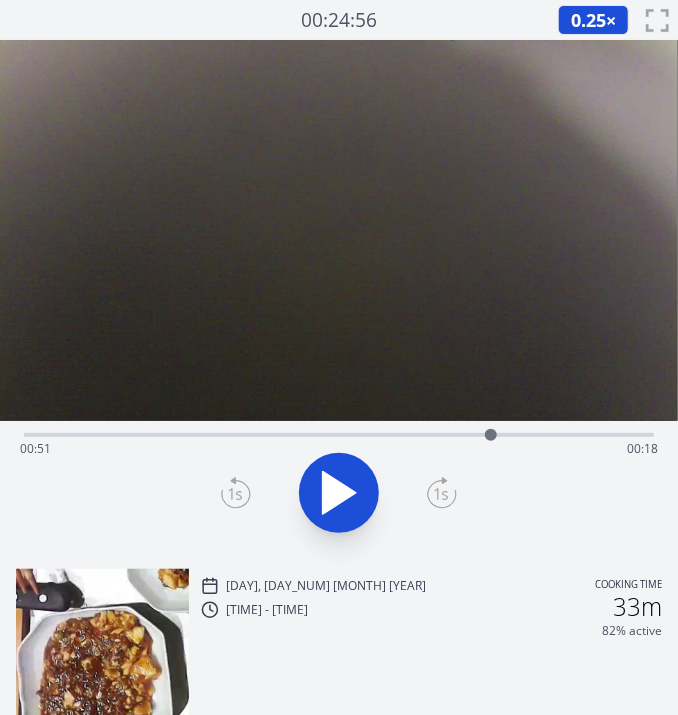 click 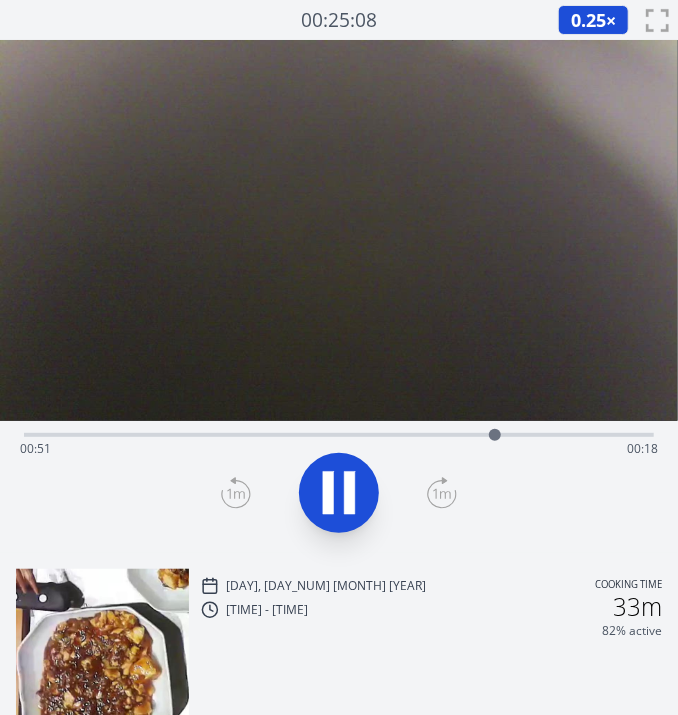 click 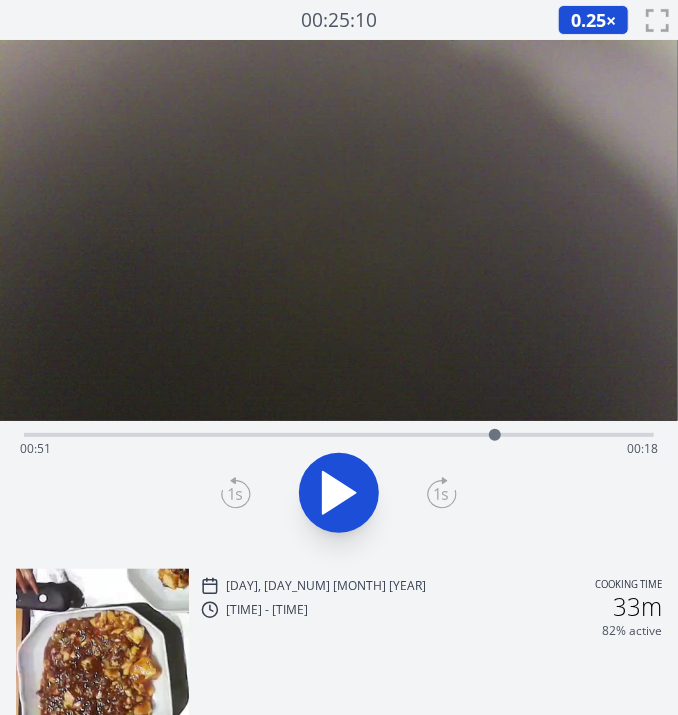 click 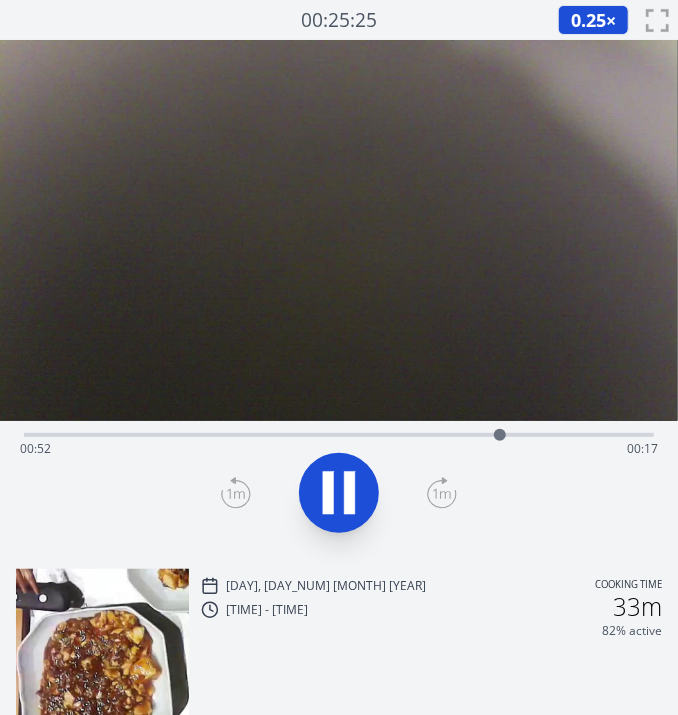 click 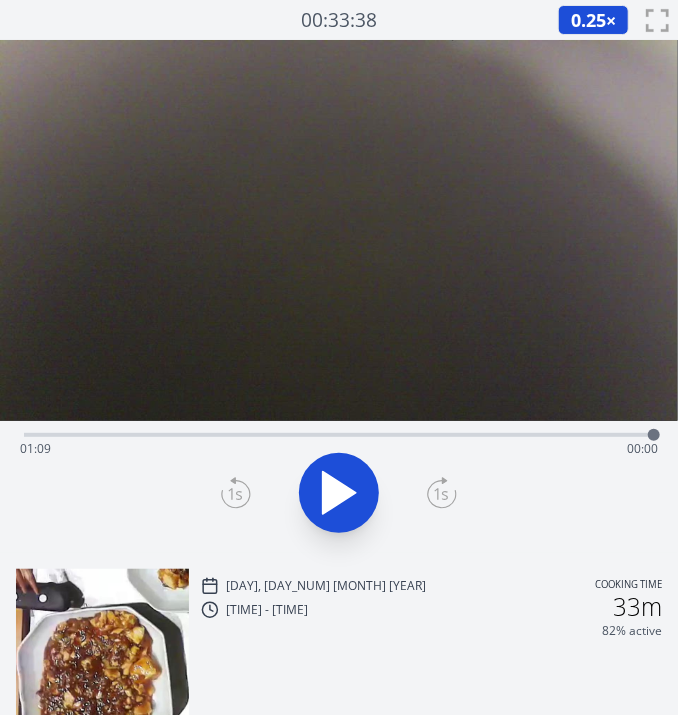 click at bounding box center (339, 493) 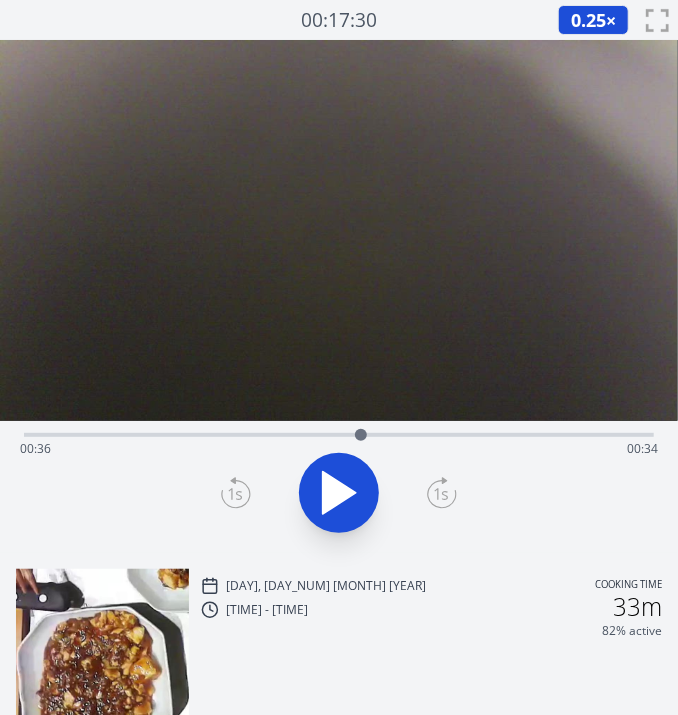 drag, startPoint x: 650, startPoint y: 438, endPoint x: 370, endPoint y: 435, distance: 280.01608 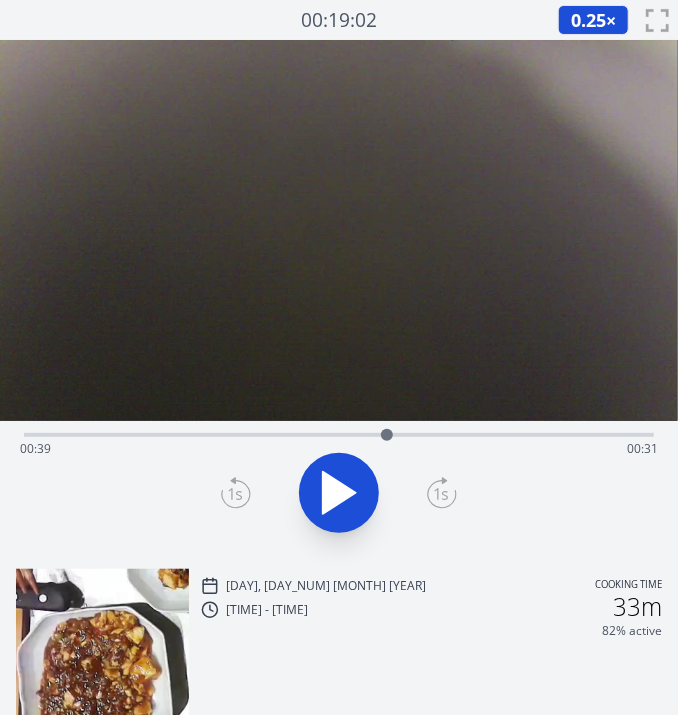 drag, startPoint x: 370, startPoint y: 435, endPoint x: 392, endPoint y: 421, distance: 26.076809 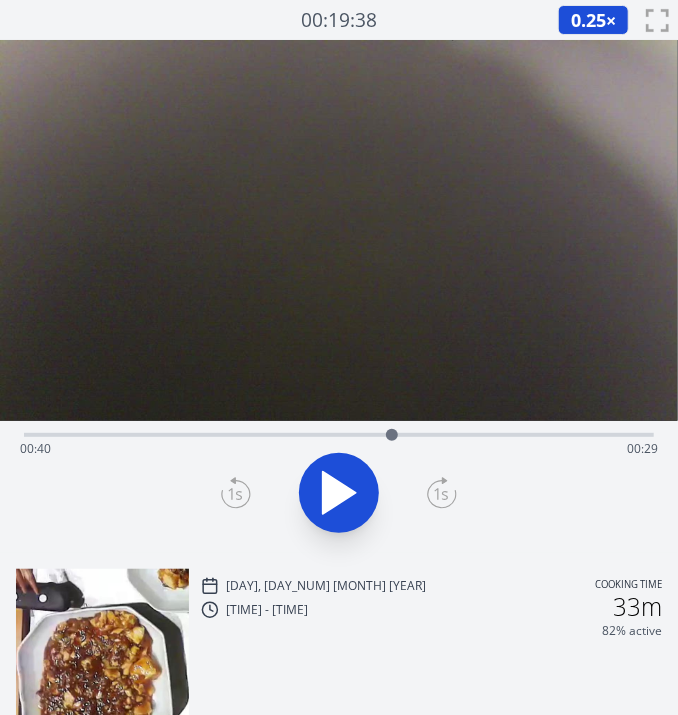drag, startPoint x: 394, startPoint y: 419, endPoint x: 409, endPoint y: 417, distance: 15.132746 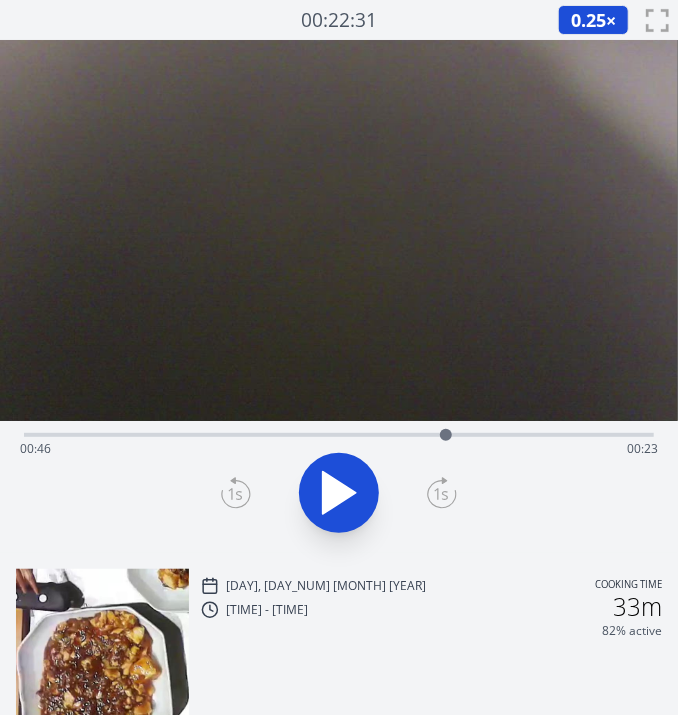 drag, startPoint x: 396, startPoint y: 430, endPoint x: 445, endPoint y: 430, distance: 49 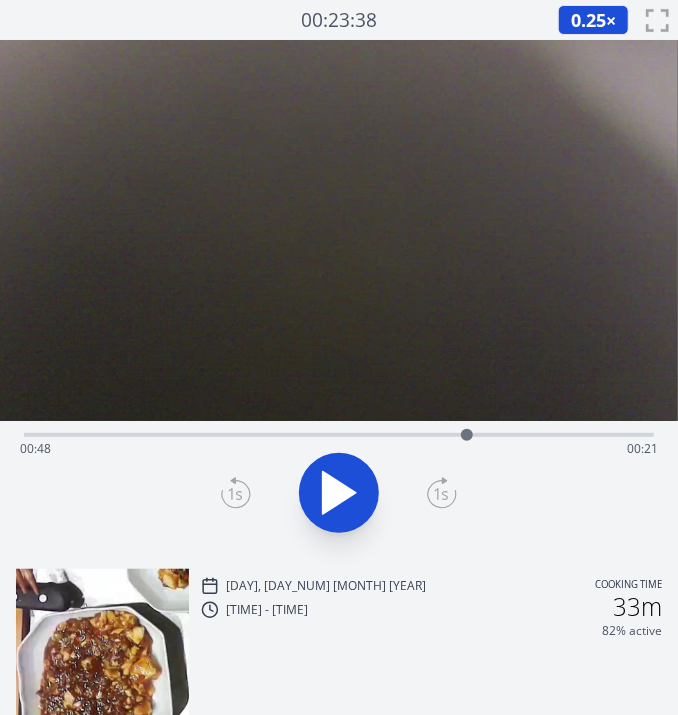 drag, startPoint x: 445, startPoint y: 430, endPoint x: 465, endPoint y: 431, distance: 20.024984 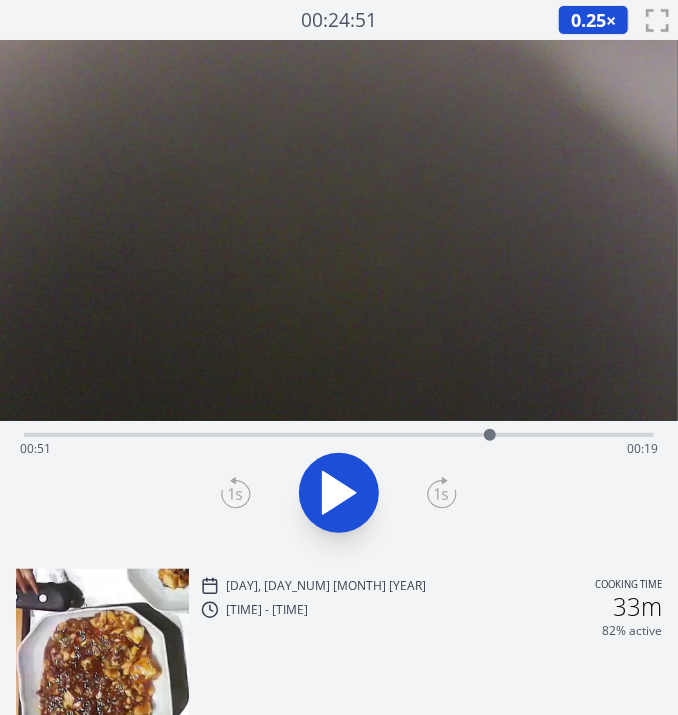 drag, startPoint x: 465, startPoint y: 431, endPoint x: 490, endPoint y: 431, distance: 25 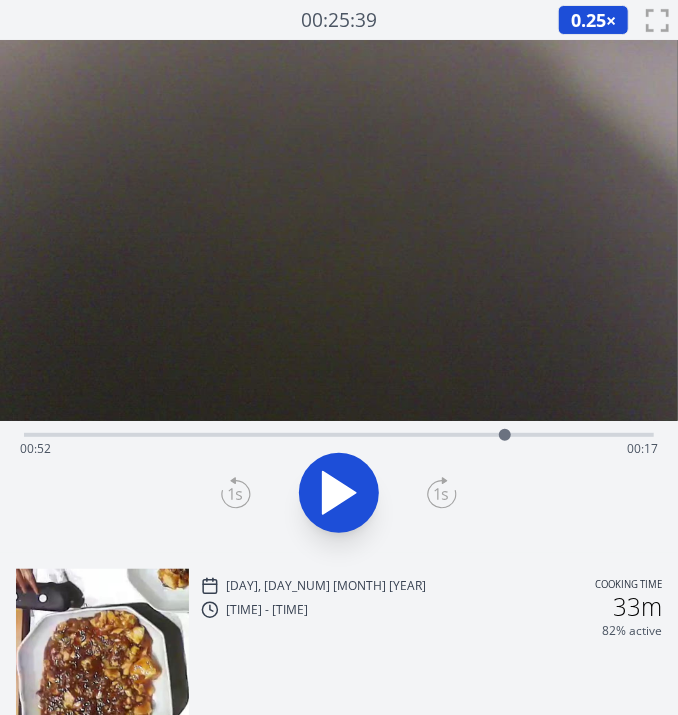 drag, startPoint x: 488, startPoint y: 431, endPoint x: 500, endPoint y: 432, distance: 12.0415945 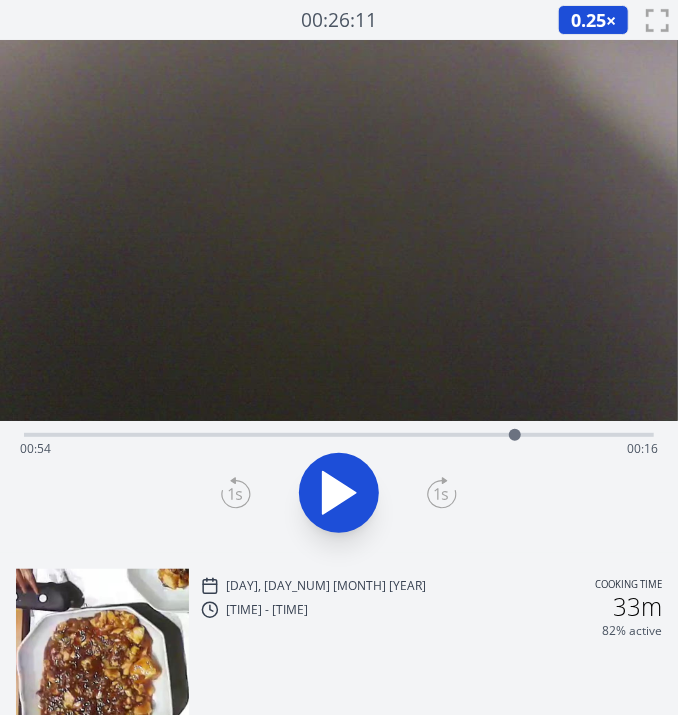drag, startPoint x: 500, startPoint y: 432, endPoint x: 518, endPoint y: 436, distance: 18.439089 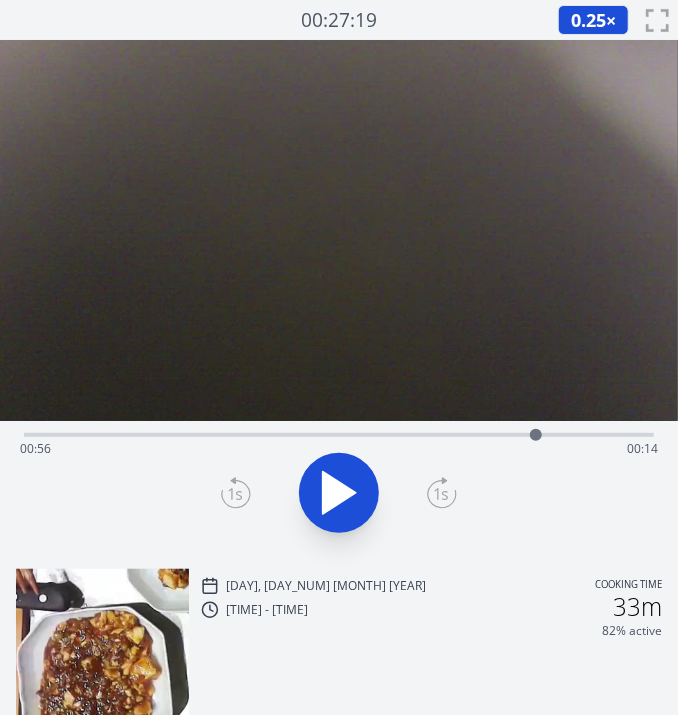 drag, startPoint x: 518, startPoint y: 436, endPoint x: 537, endPoint y: 441, distance: 19.646883 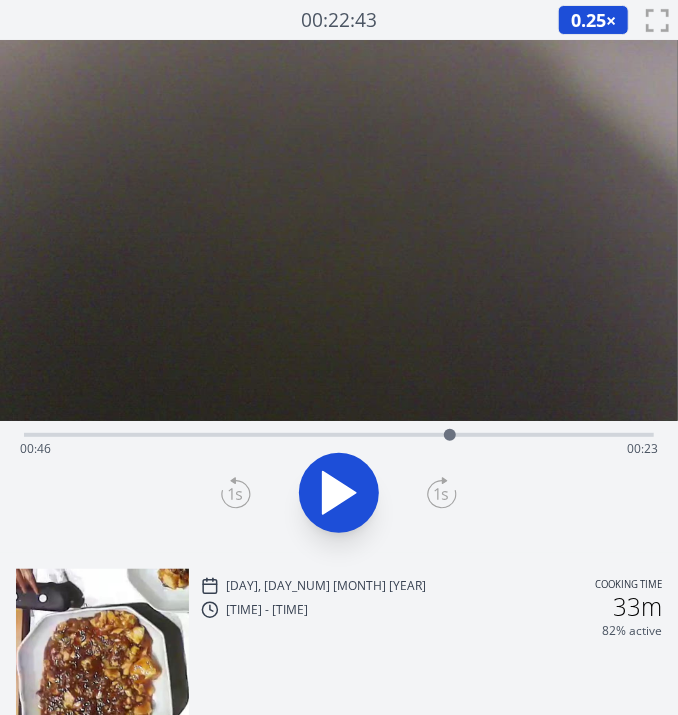 drag, startPoint x: 537, startPoint y: 441, endPoint x: 450, endPoint y: 452, distance: 87.69264 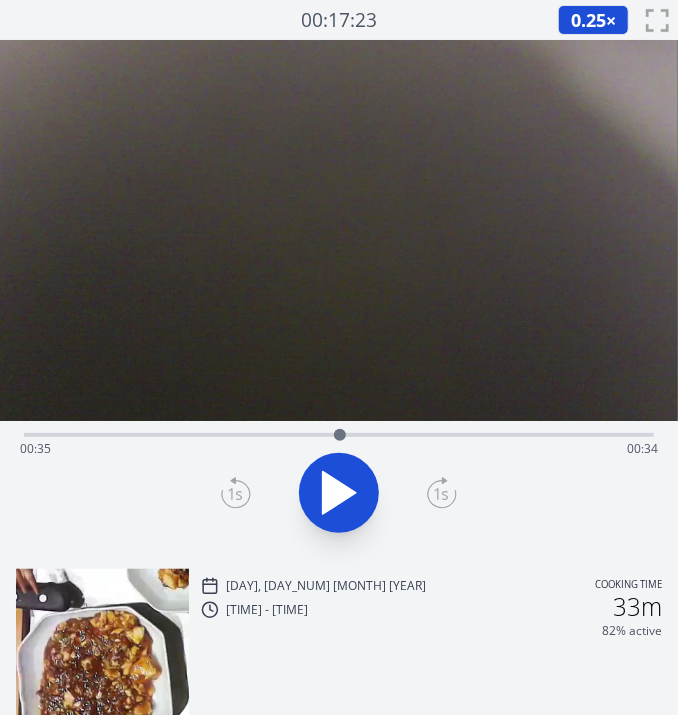 drag, startPoint x: 451, startPoint y: 434, endPoint x: 337, endPoint y: 445, distance: 114.52947 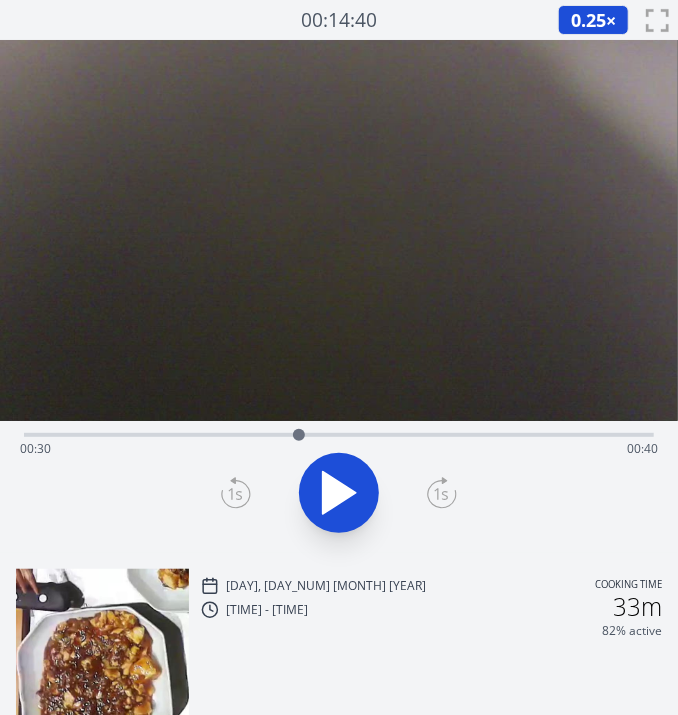 drag, startPoint x: 337, startPoint y: 445, endPoint x: 299, endPoint y: 432, distance: 40.16217 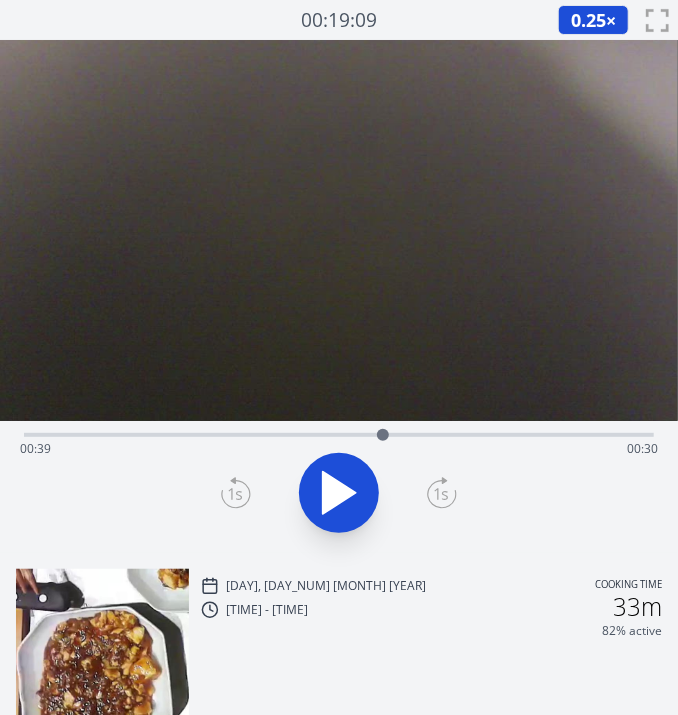 drag, startPoint x: 299, startPoint y: 432, endPoint x: 377, endPoint y: 427, distance: 78.160095 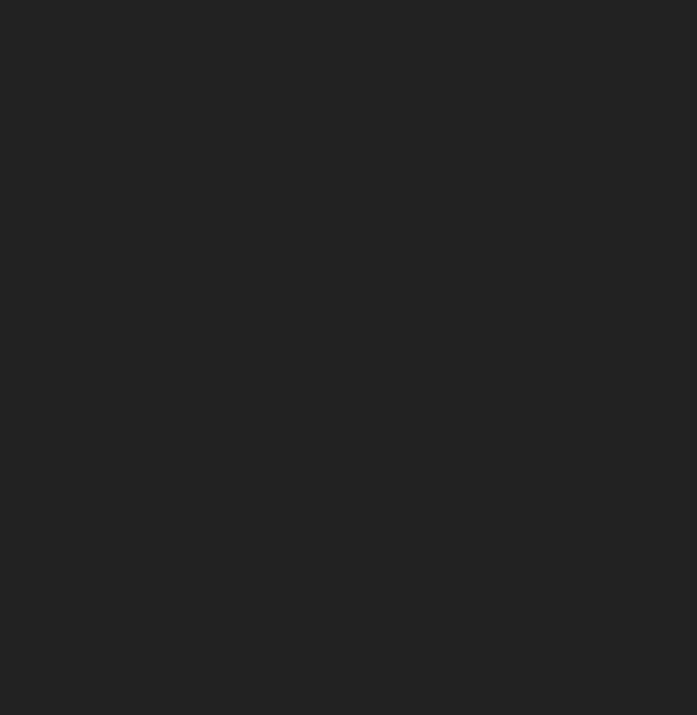 scroll, scrollTop: 0, scrollLeft: 0, axis: both 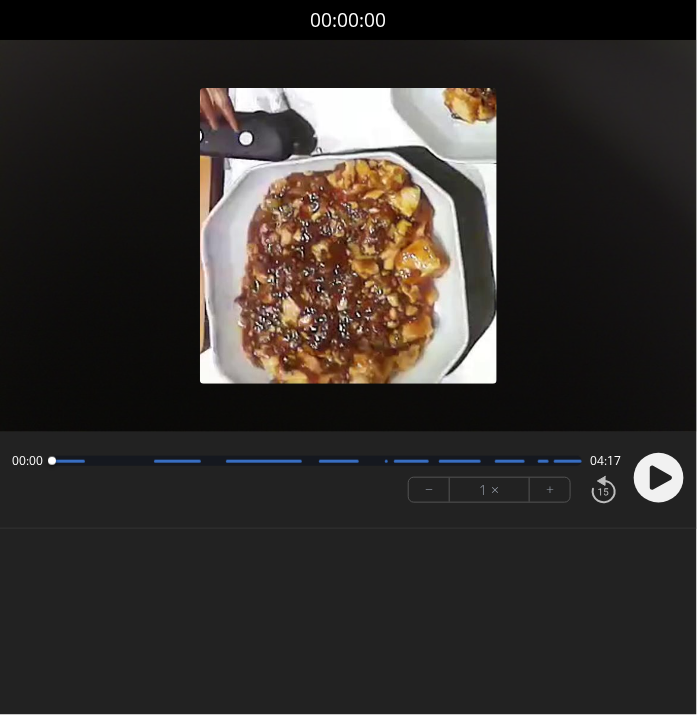 click 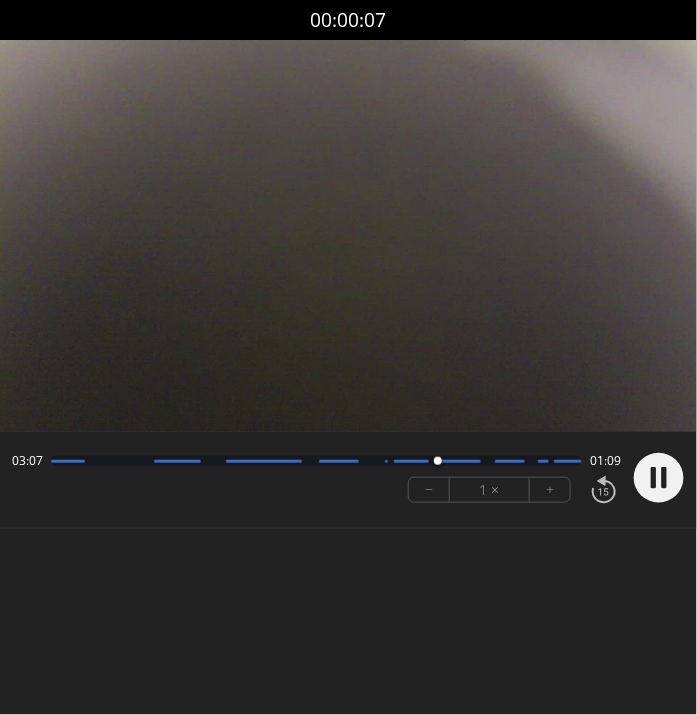 click on "Discard Recording?
You will not be able to recover this once discarded.
Cancel
Discard Recording
00:00:07
Permission to record audio We need to use the microphone to record your voiceover for coaching. Permission to record audio We need to use the microphone to record your voiceover for coaching." at bounding box center (348, 357) 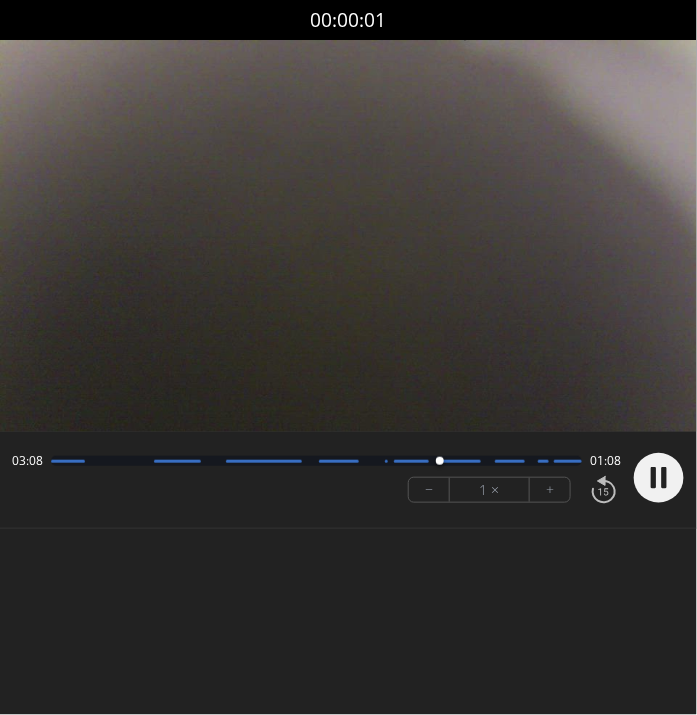 click 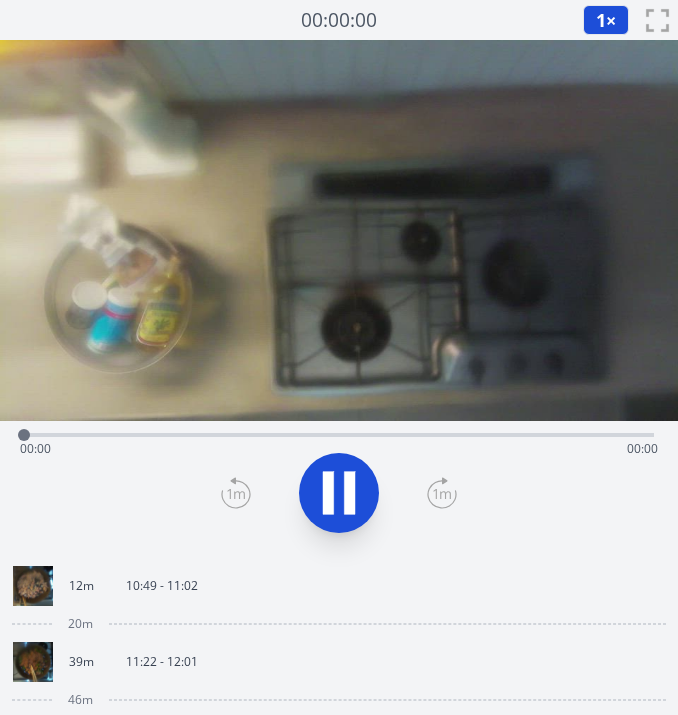 scroll, scrollTop: 0, scrollLeft: 0, axis: both 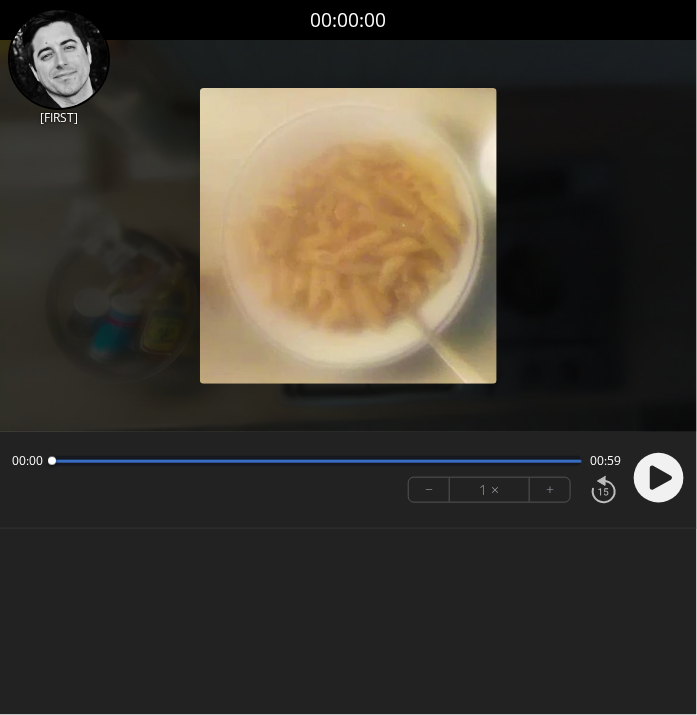 click at bounding box center (348, 236) 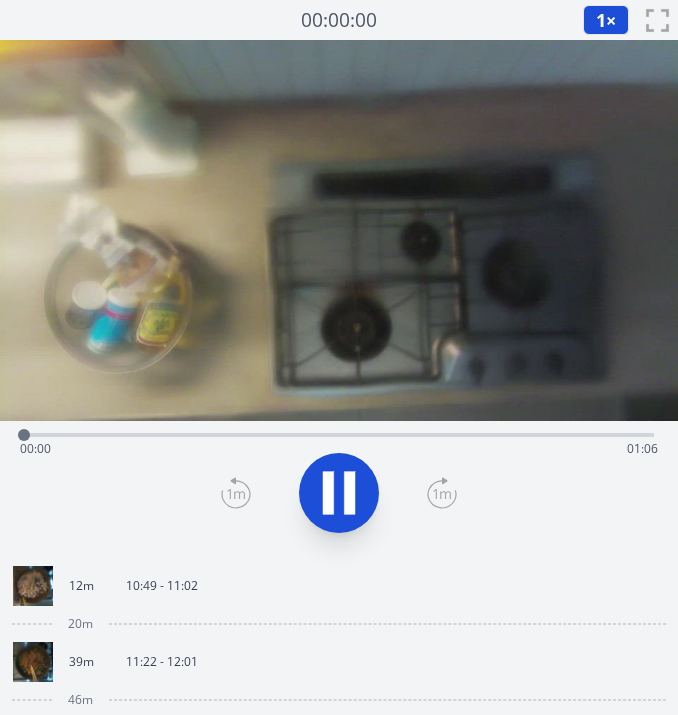 scroll, scrollTop: 0, scrollLeft: 0, axis: both 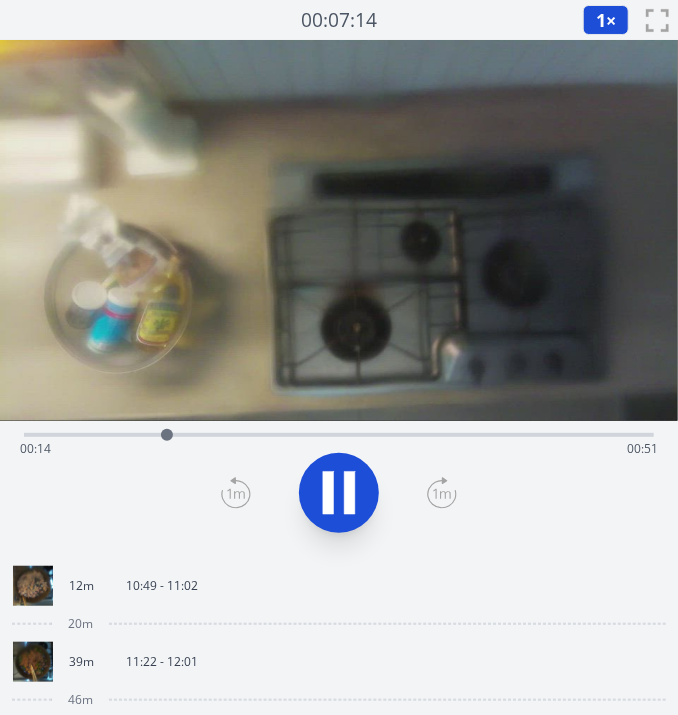 click at bounding box center (339, 493) 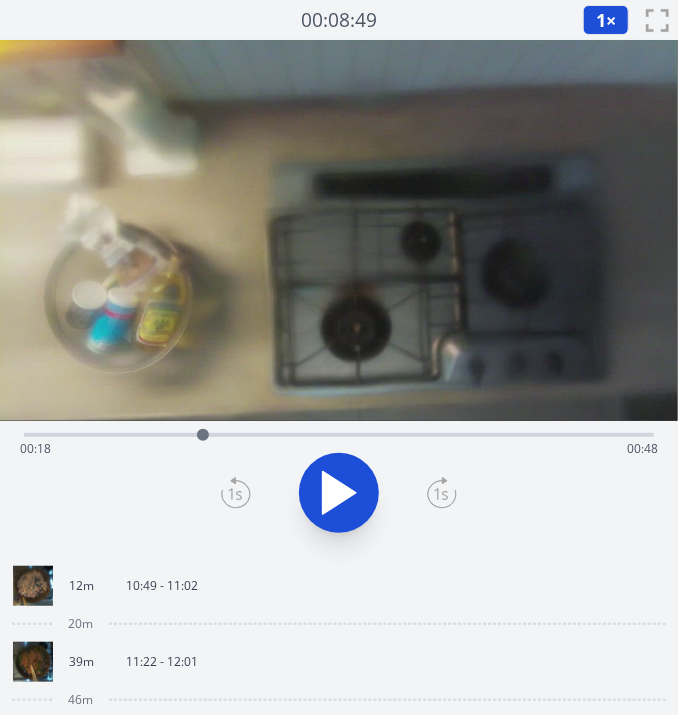 drag, startPoint x: 195, startPoint y: 433, endPoint x: 217, endPoint y: 437, distance: 22.36068 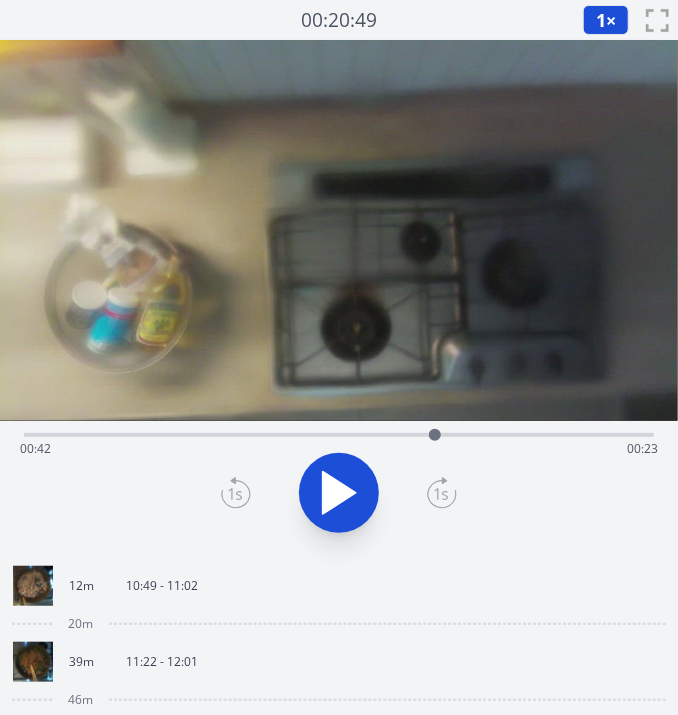 drag, startPoint x: 627, startPoint y: 442, endPoint x: 435, endPoint y: 426, distance: 192.66551 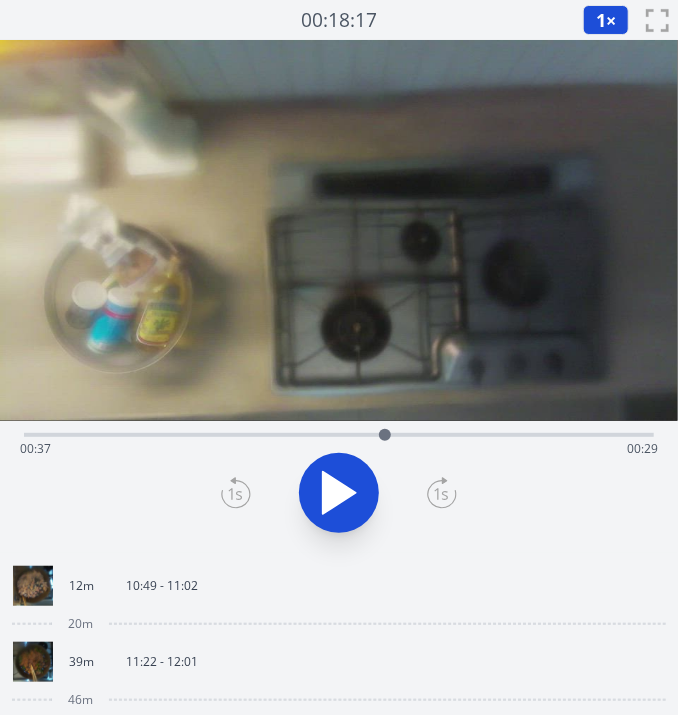 drag, startPoint x: 454, startPoint y: 431, endPoint x: 385, endPoint y: 420, distance: 69.87131 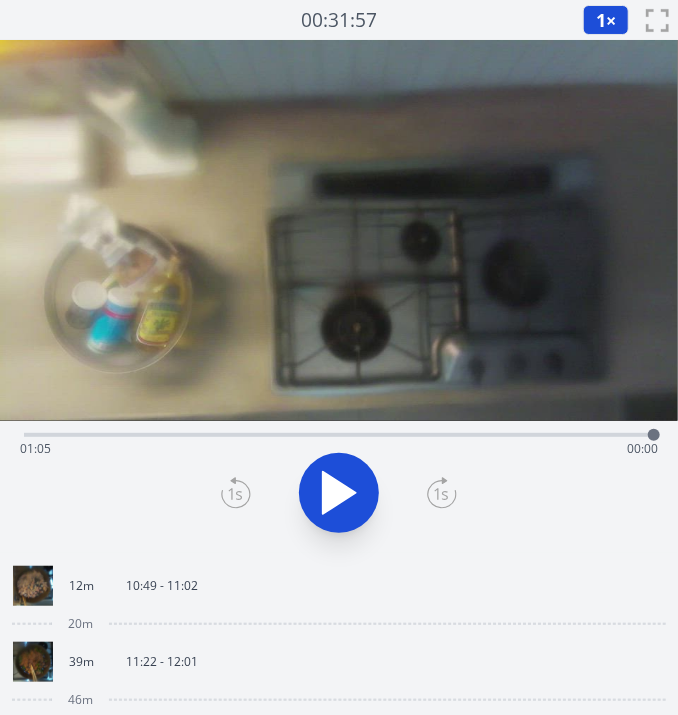 click at bounding box center (339, 493) 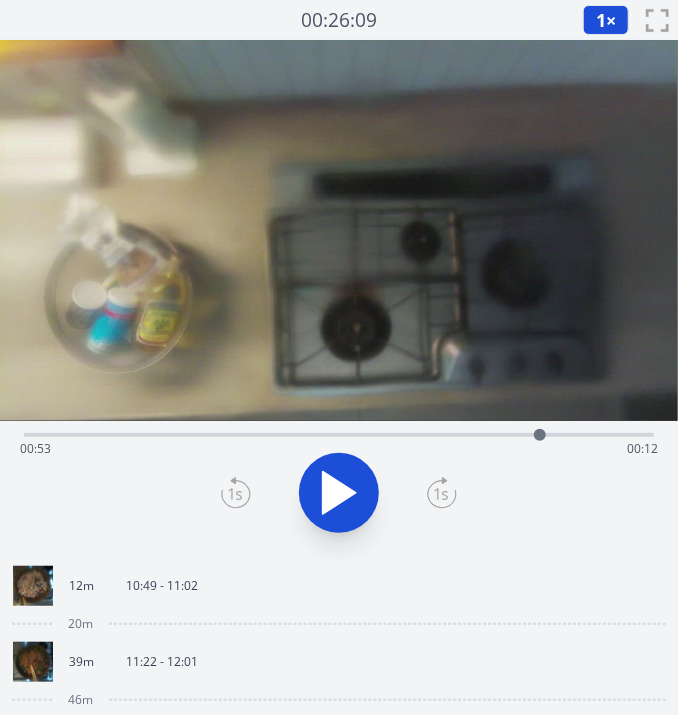 drag, startPoint x: 656, startPoint y: 435, endPoint x: 540, endPoint y: 449, distance: 116.841774 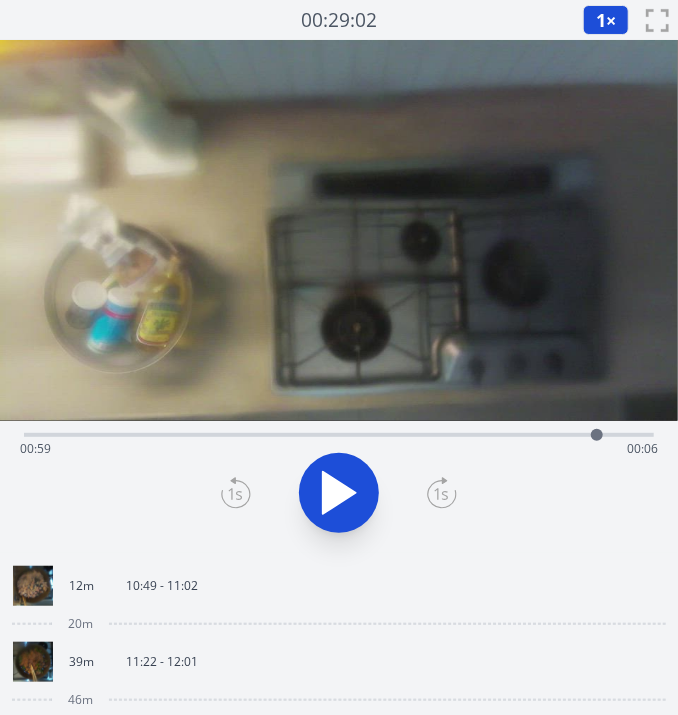 drag, startPoint x: 547, startPoint y: 433, endPoint x: 597, endPoint y: 437, distance: 50.159744 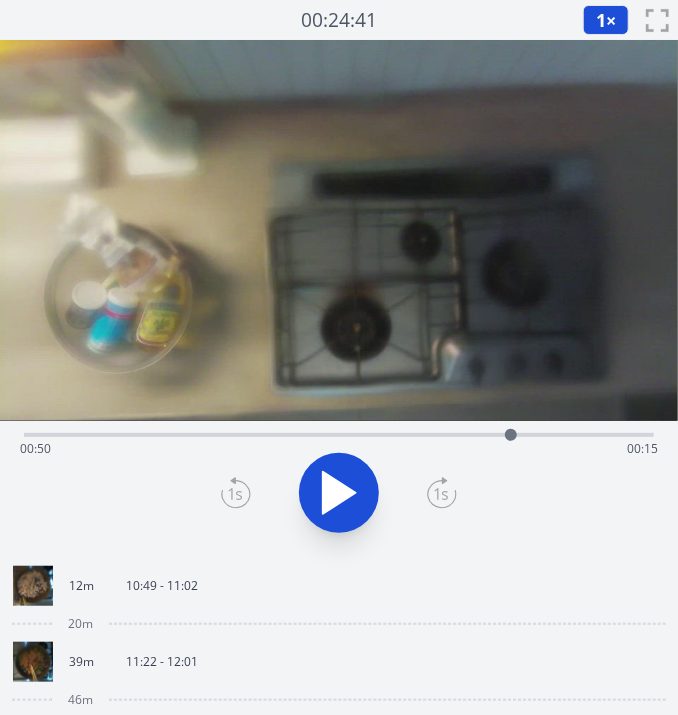 drag, startPoint x: 602, startPoint y: 439, endPoint x: 509, endPoint y: 447, distance: 93.34345 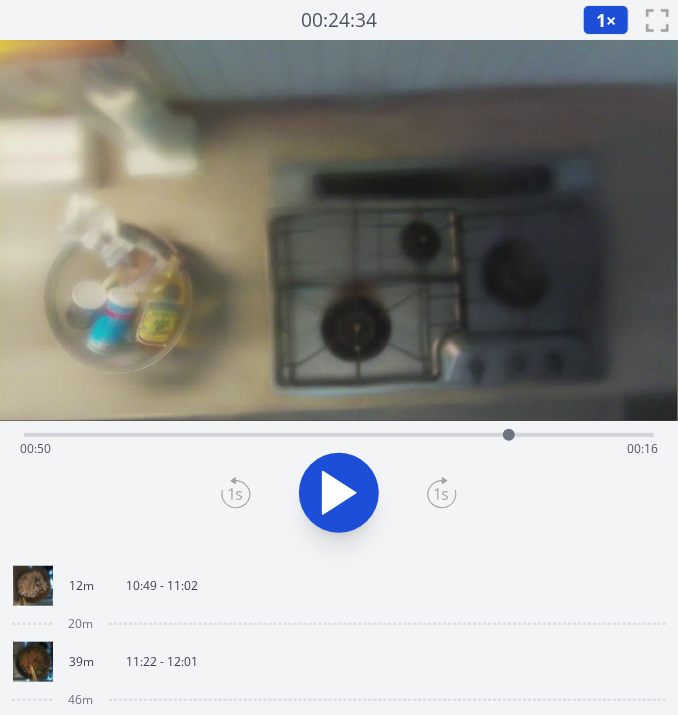 click 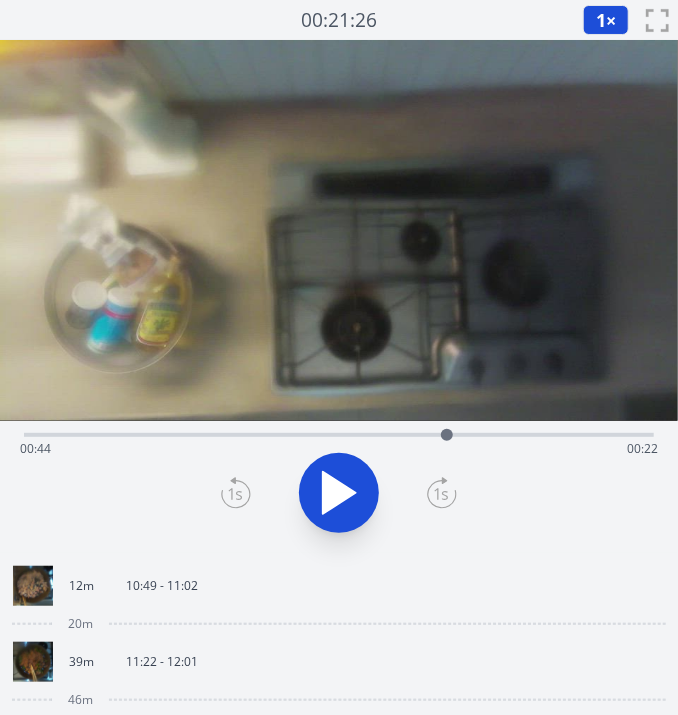 drag, startPoint x: 645, startPoint y: 432, endPoint x: 429, endPoint y: 434, distance: 216.00926 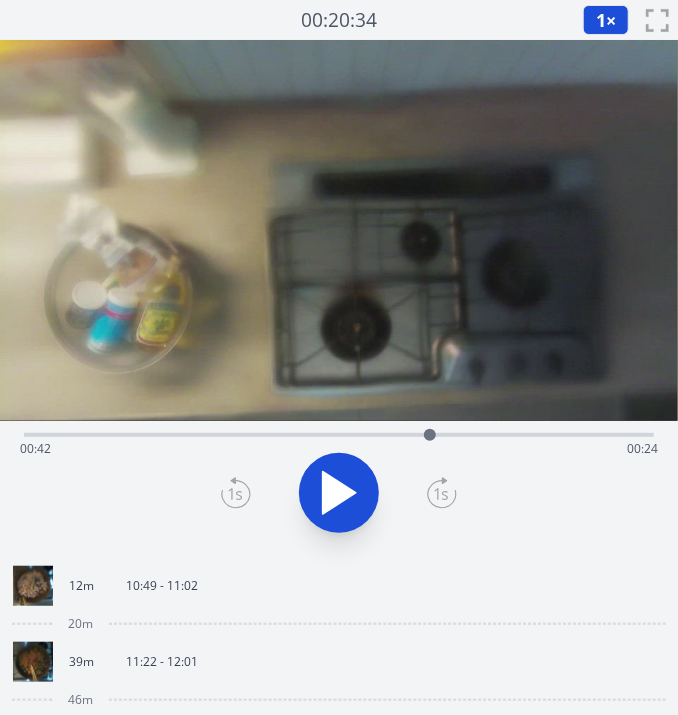 click 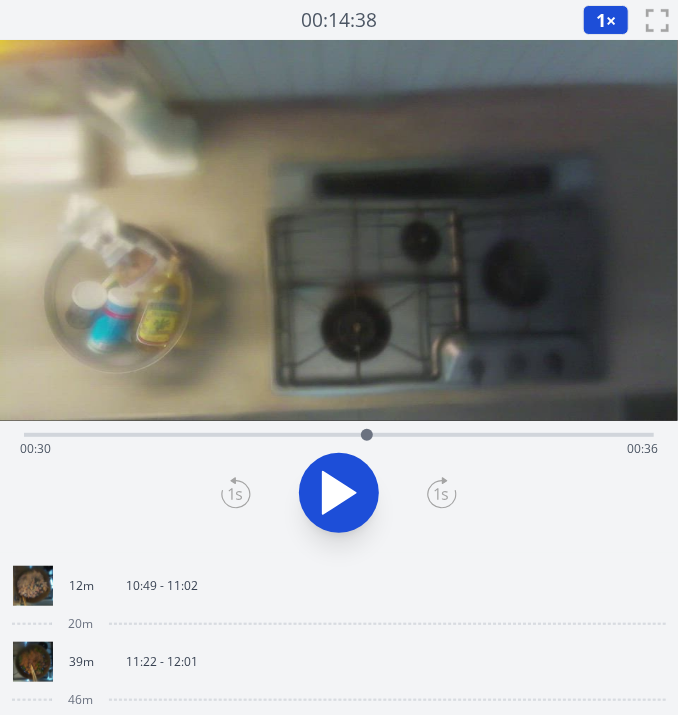 drag, startPoint x: 658, startPoint y: 432, endPoint x: 367, endPoint y: 452, distance: 291.68646 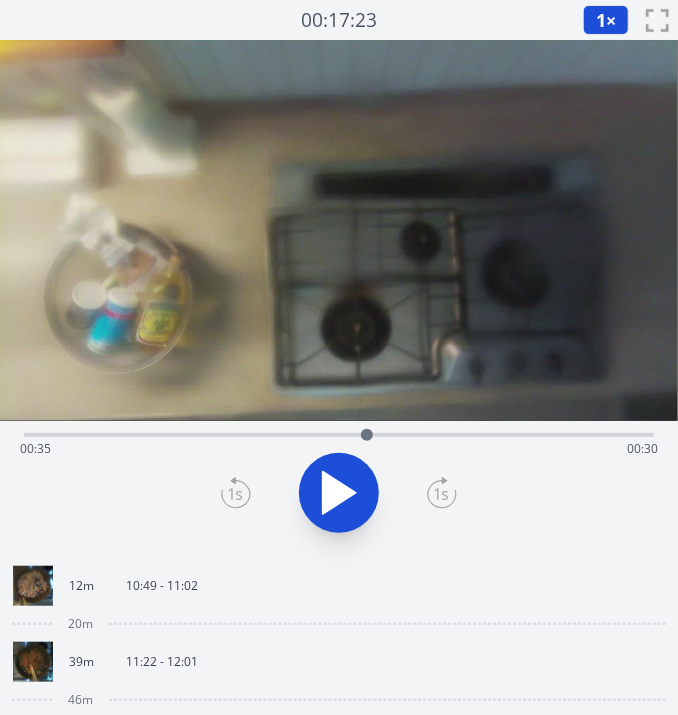 click 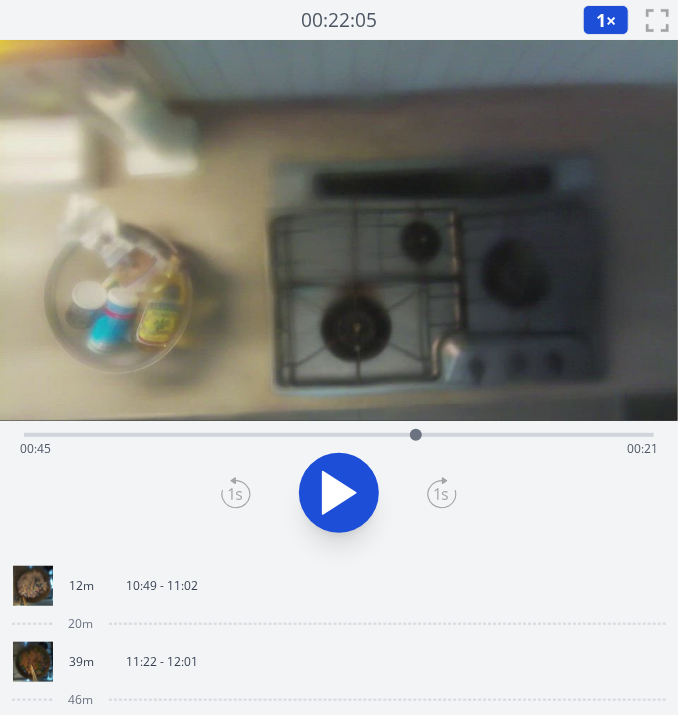 drag, startPoint x: 650, startPoint y: 437, endPoint x: 405, endPoint y: 451, distance: 245.39967 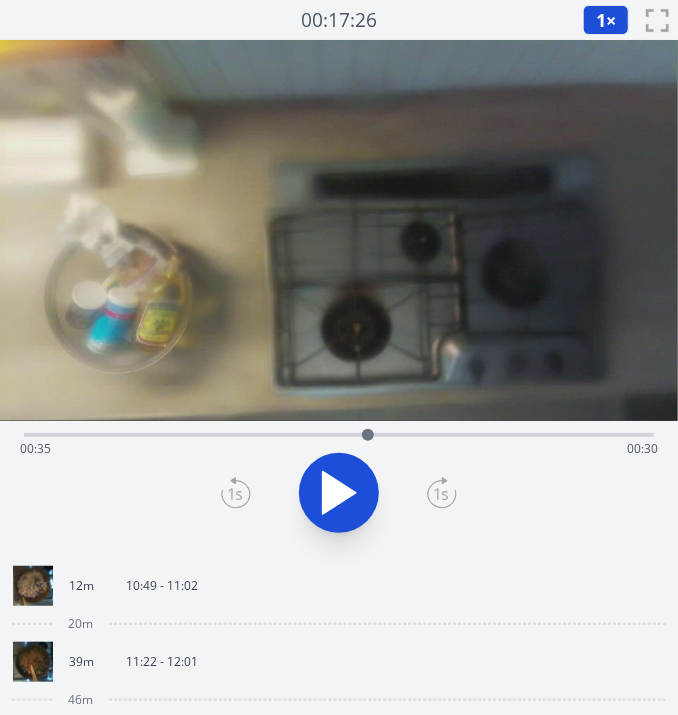drag, startPoint x: 404, startPoint y: 437, endPoint x: 368, endPoint y: 438, distance: 36.013885 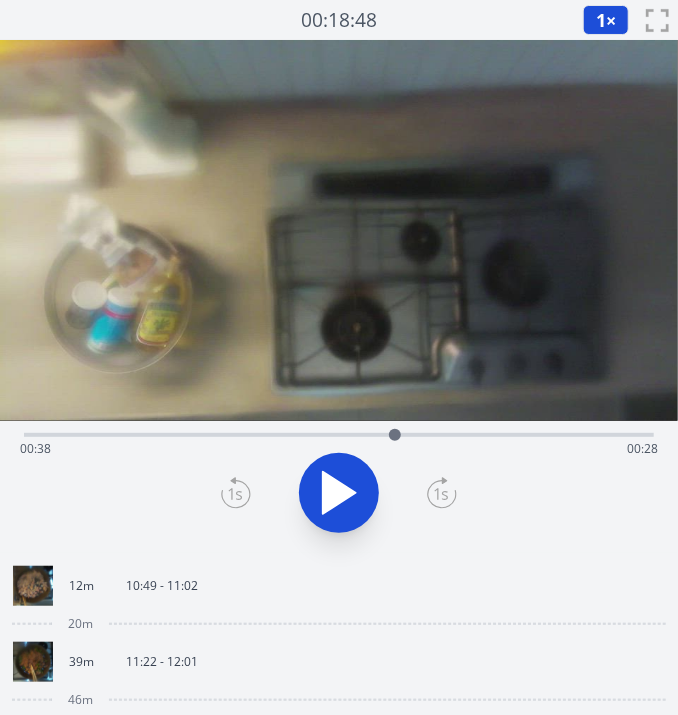 drag, startPoint x: 368, startPoint y: 438, endPoint x: 396, endPoint y: 438, distance: 28 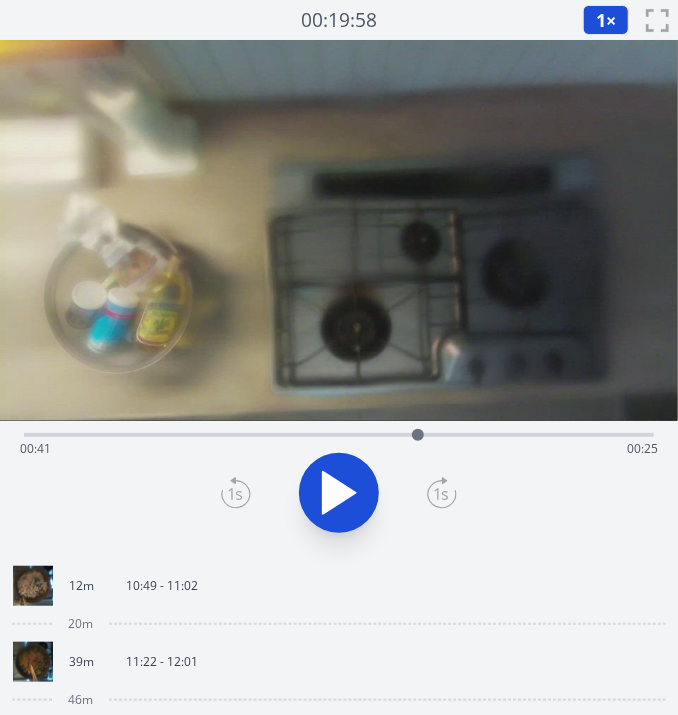 drag, startPoint x: 396, startPoint y: 438, endPoint x: 418, endPoint y: 440, distance: 22.090721 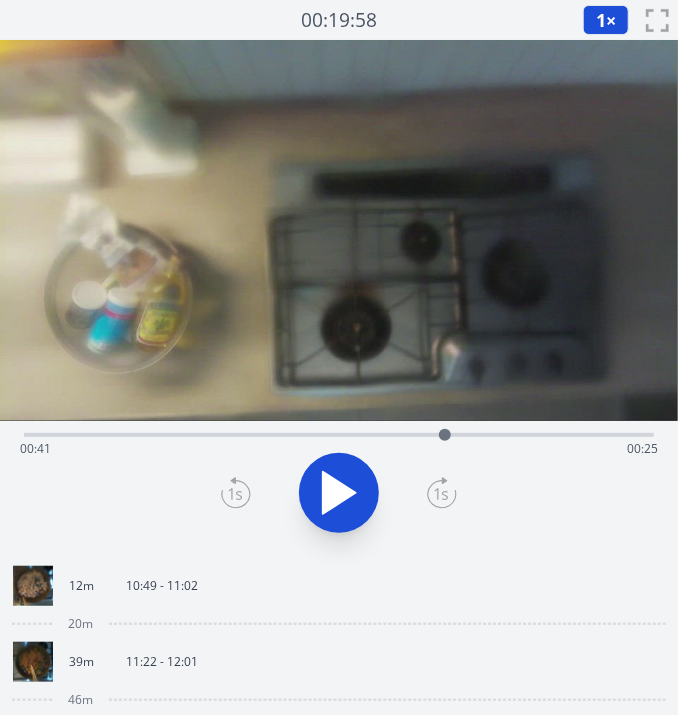 drag, startPoint x: 418, startPoint y: 440, endPoint x: 455, endPoint y: 446, distance: 37.48333 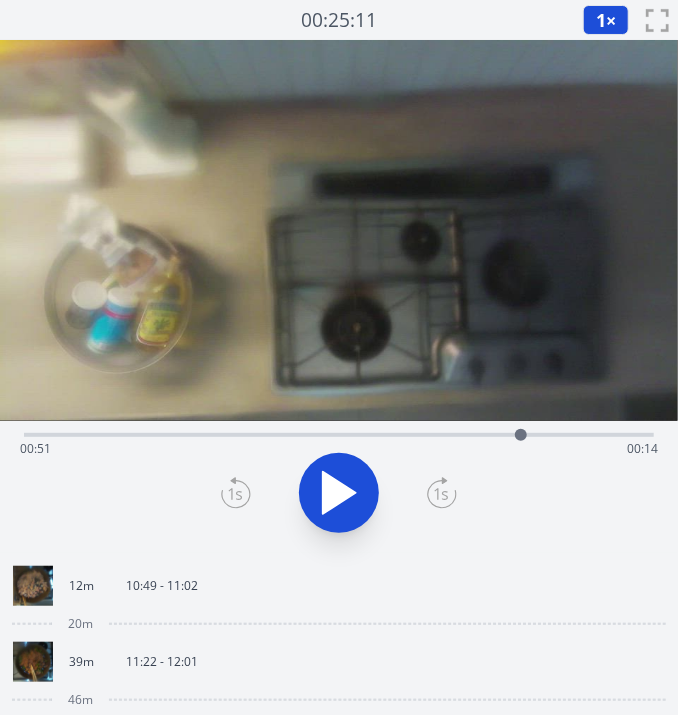 drag, startPoint x: 455, startPoint y: 446, endPoint x: 521, endPoint y: 447, distance: 66.007576 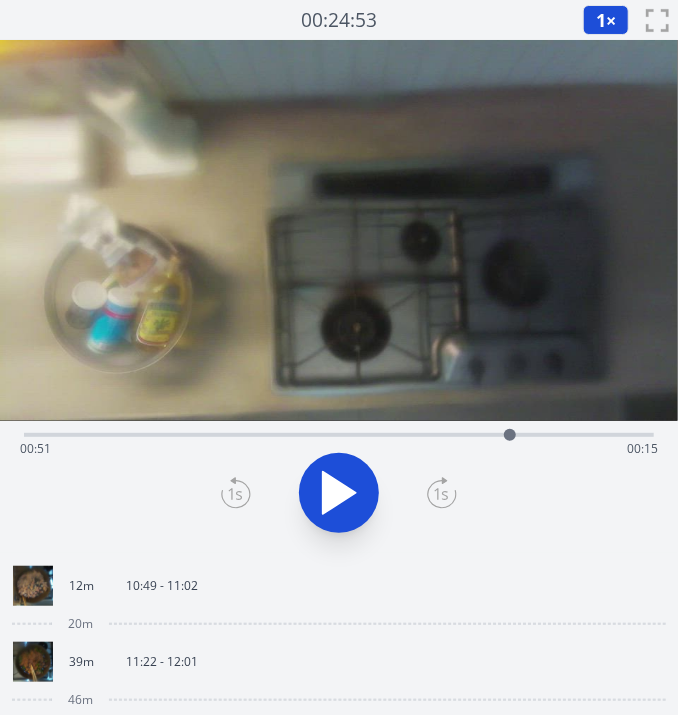 drag, startPoint x: 526, startPoint y: 438, endPoint x: 401, endPoint y: 401, distance: 130.36104 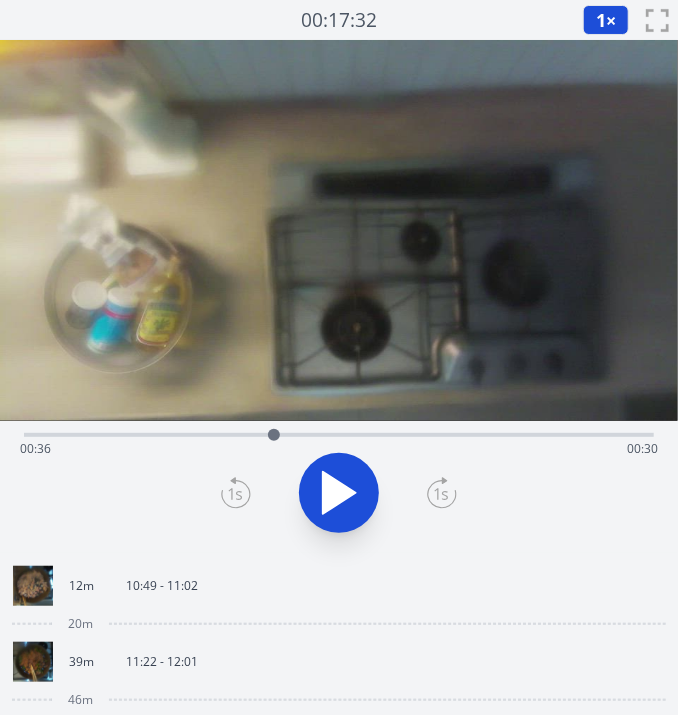 drag, startPoint x: 399, startPoint y: 430, endPoint x: 257, endPoint y: 425, distance: 142.088 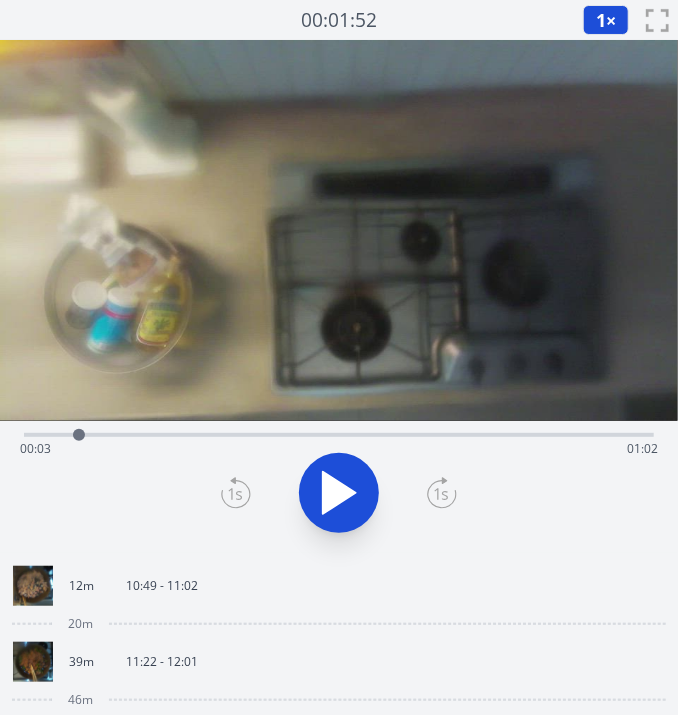 drag, startPoint x: 255, startPoint y: 425, endPoint x: 82, endPoint y: 442, distance: 173.83325 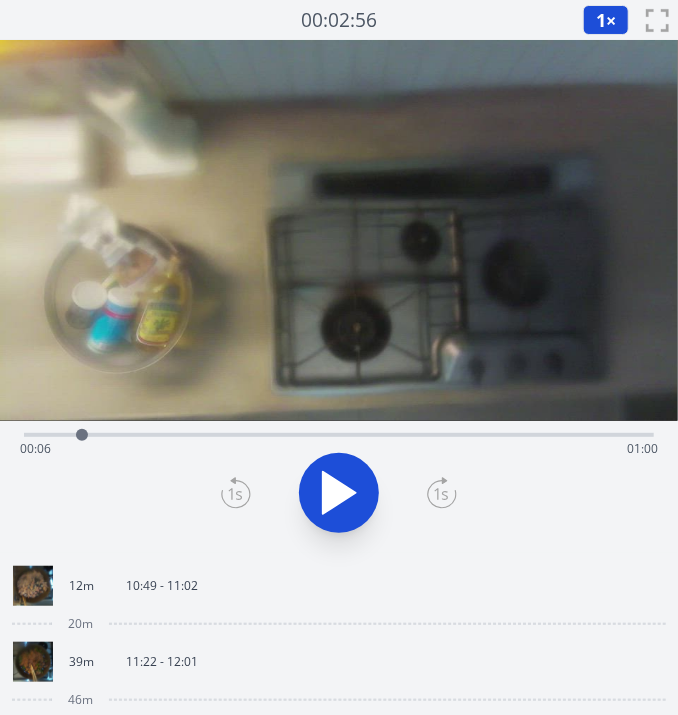 click 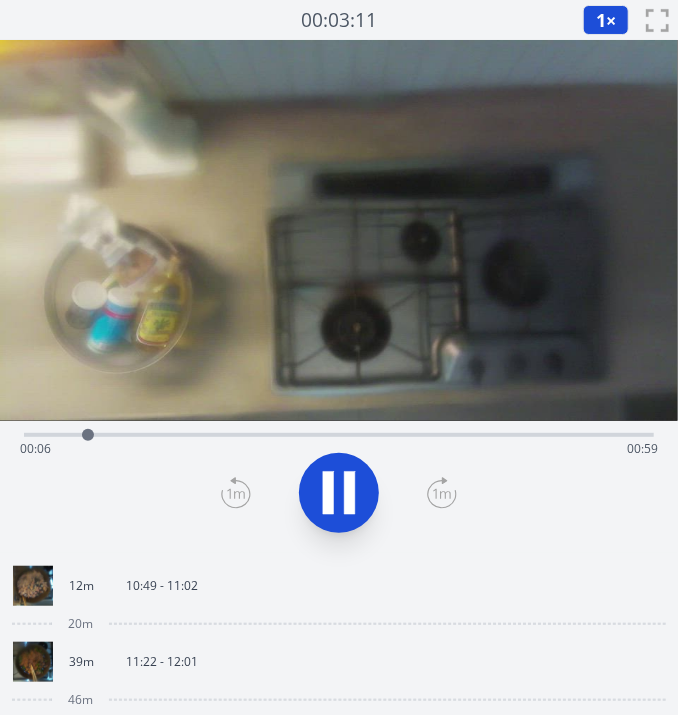 click 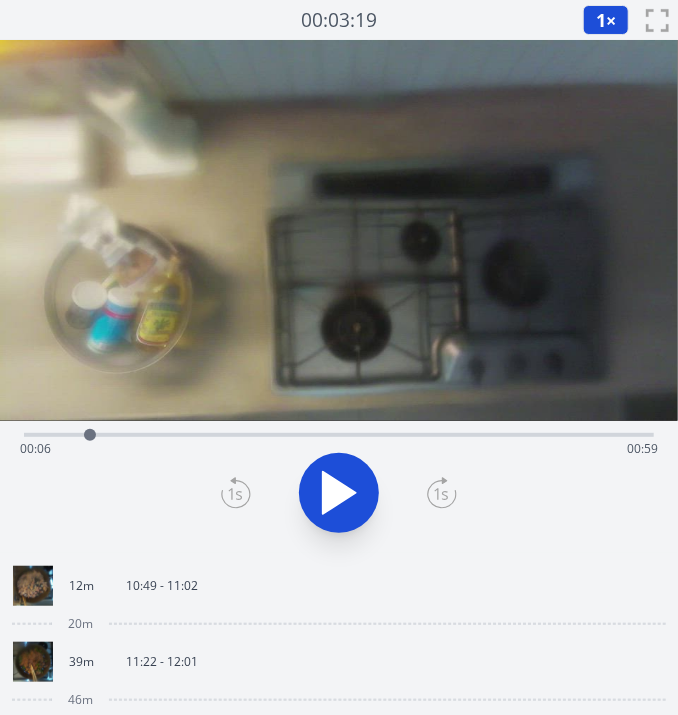 click 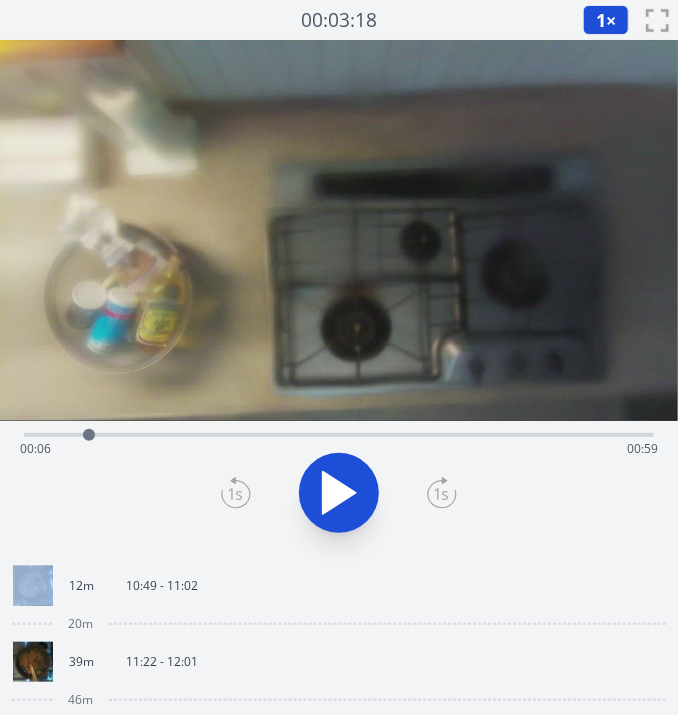 click 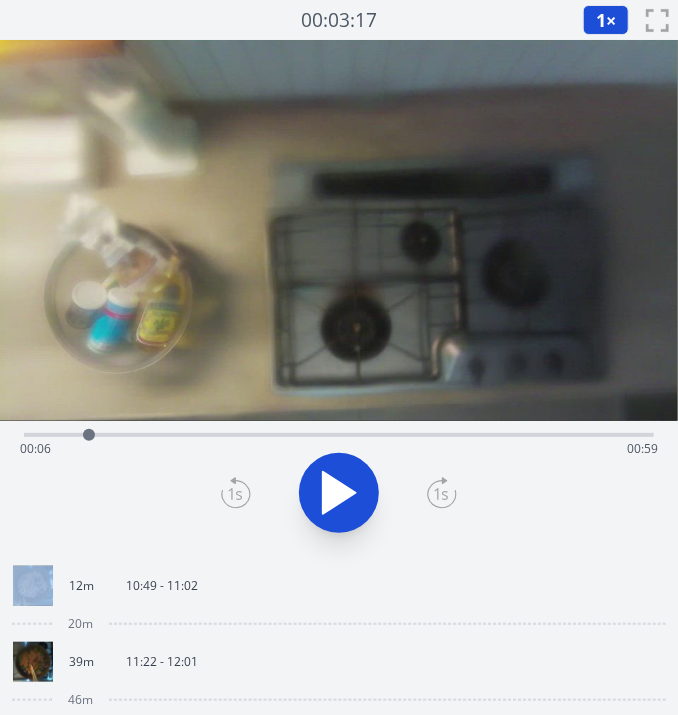 click 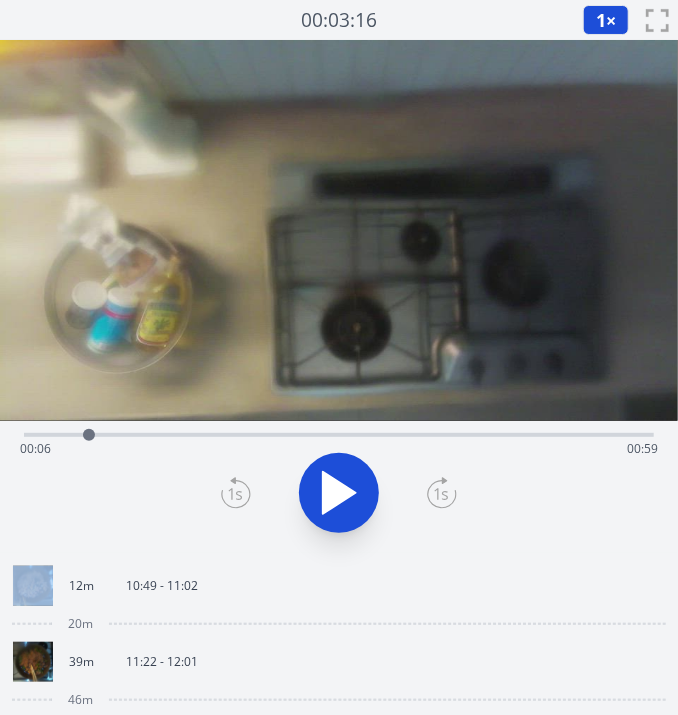 click 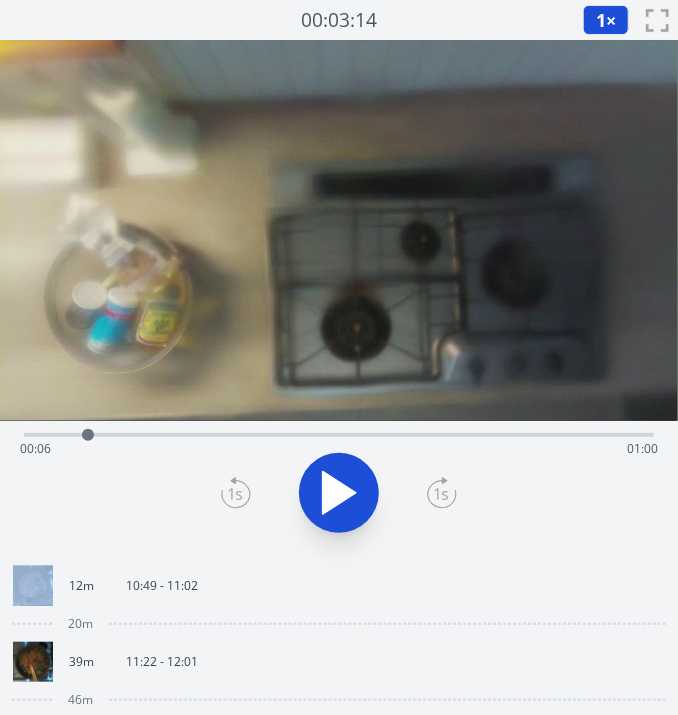 click 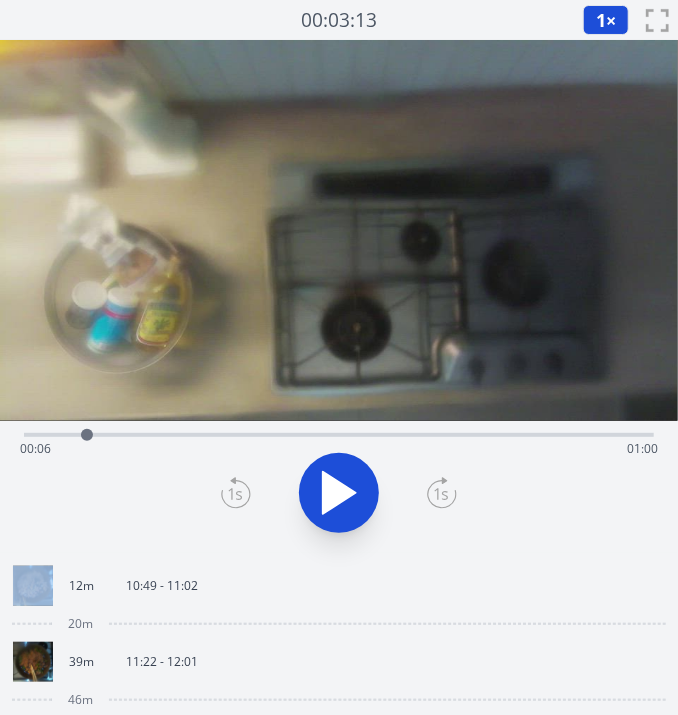 click 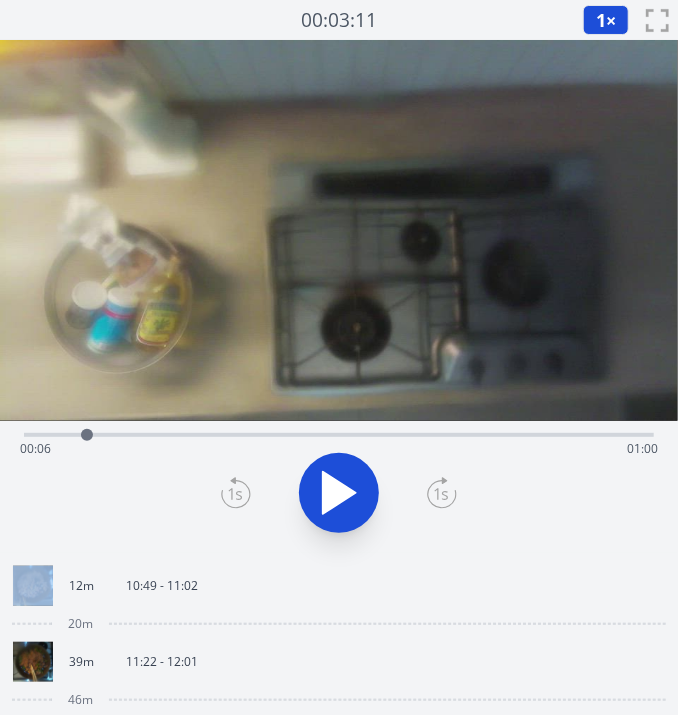click 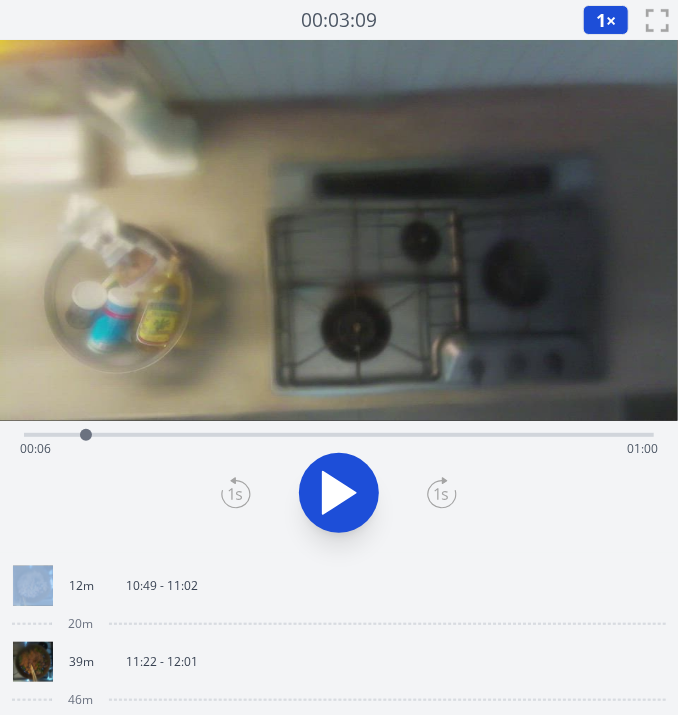 click 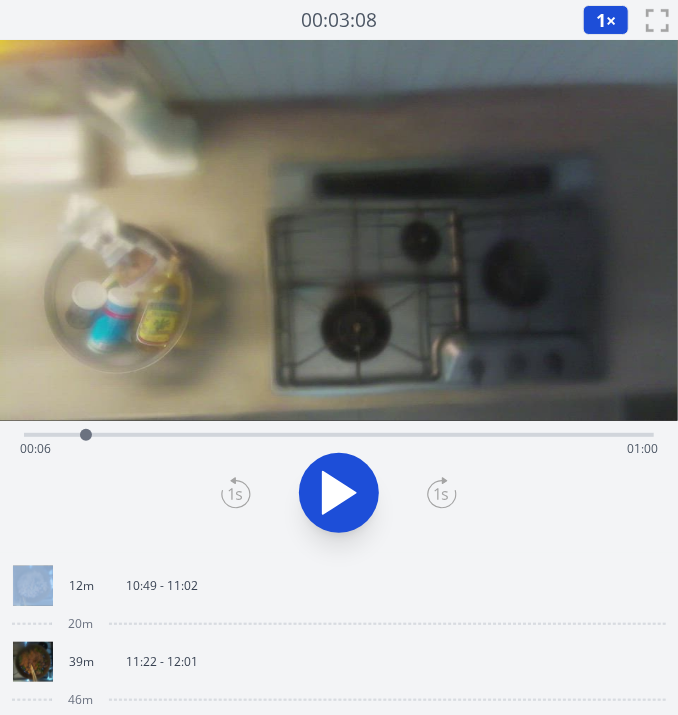 click 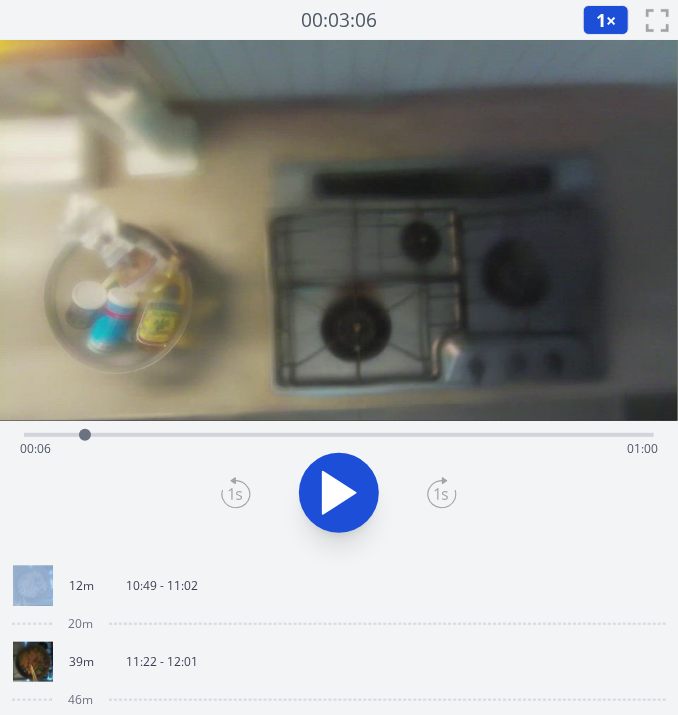 click 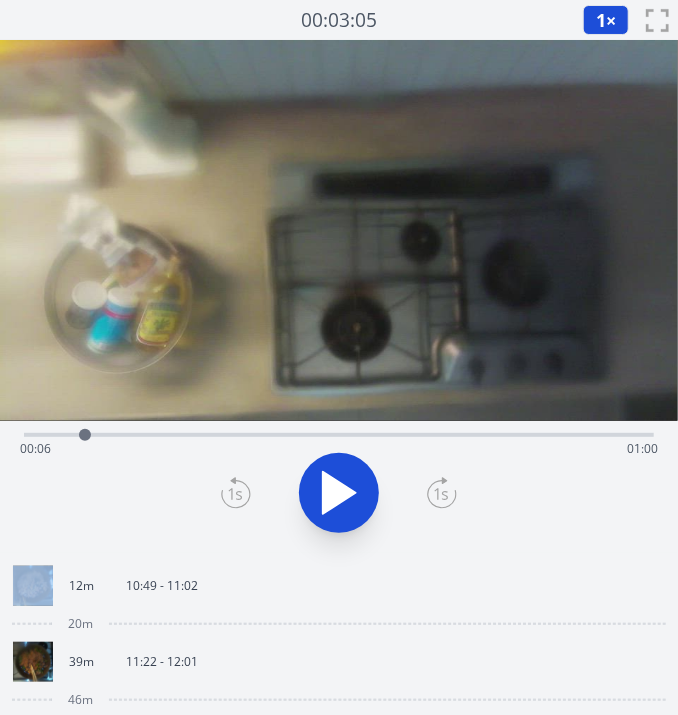 click 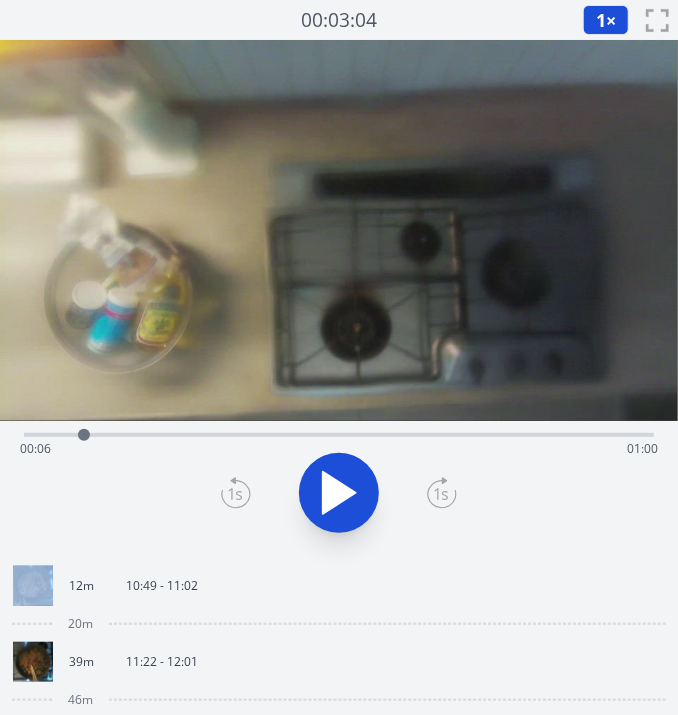 click 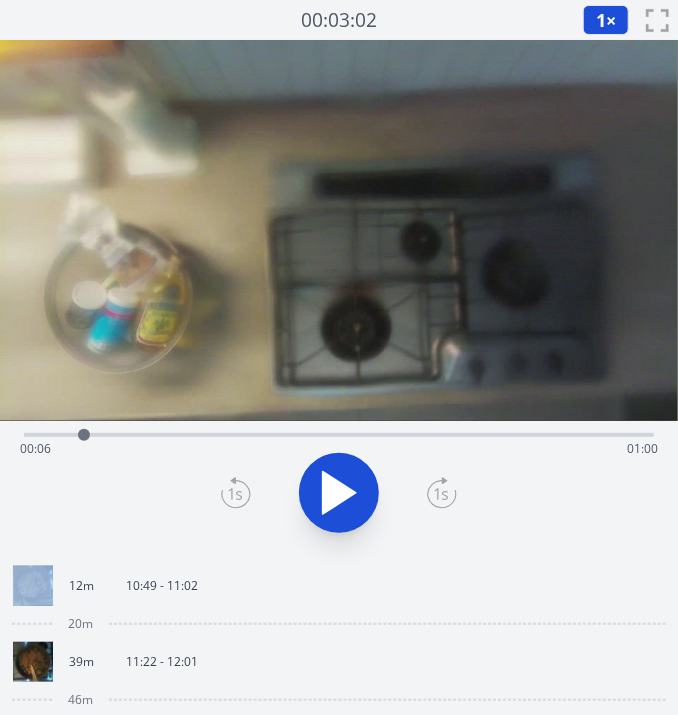 click 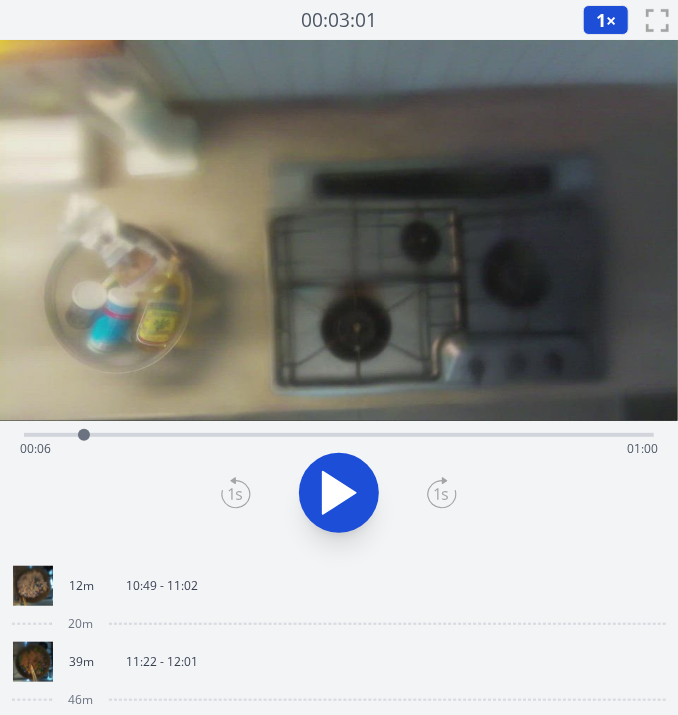 click 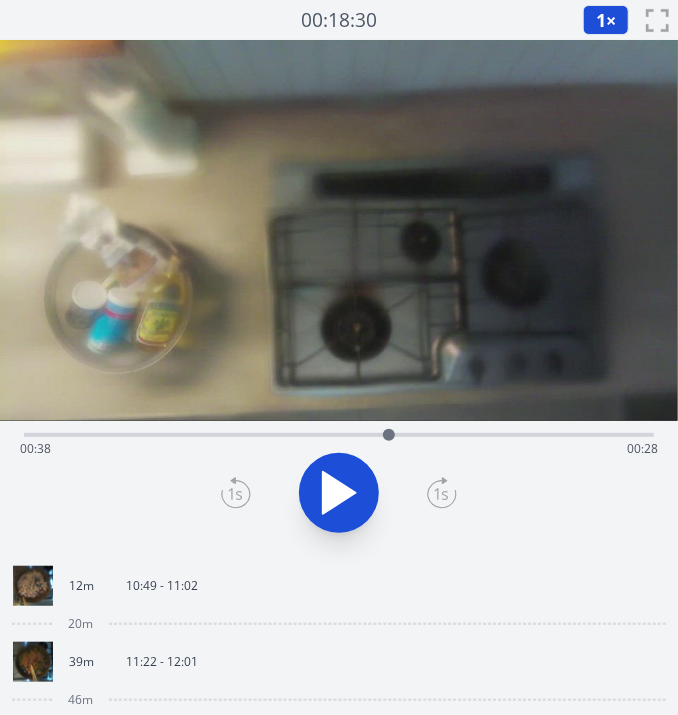 drag, startPoint x: 76, startPoint y: 437, endPoint x: 389, endPoint y: 442, distance: 313.03995 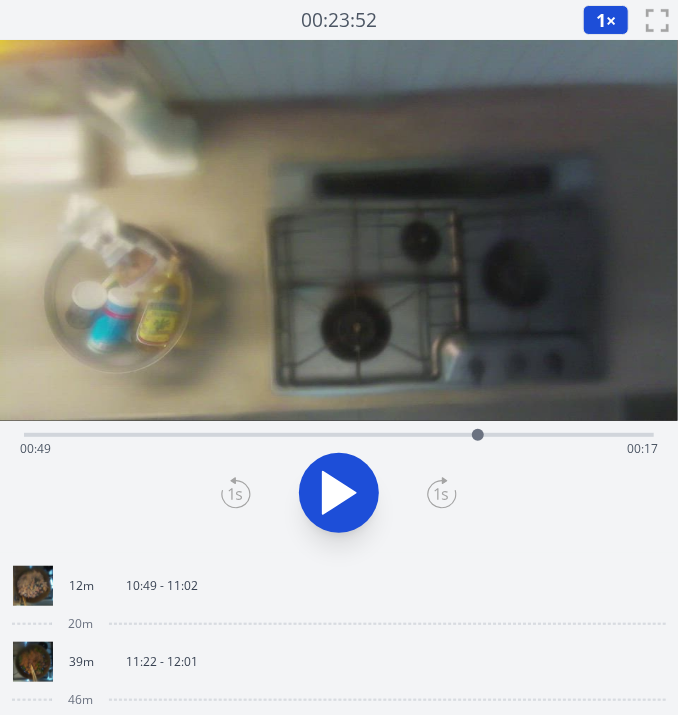 drag, startPoint x: 396, startPoint y: 435, endPoint x: 477, endPoint y: 448, distance: 82.036575 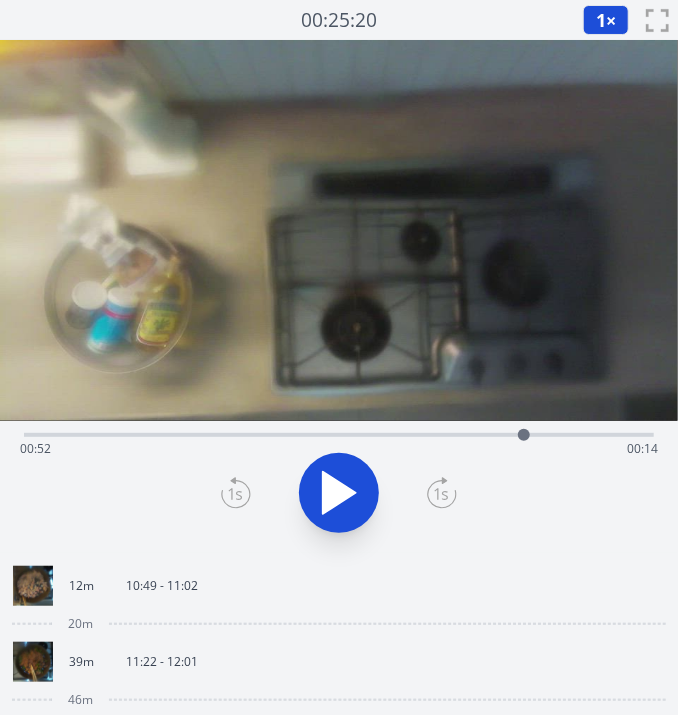 drag, startPoint x: 477, startPoint y: 437, endPoint x: 521, endPoint y: 445, distance: 44.72136 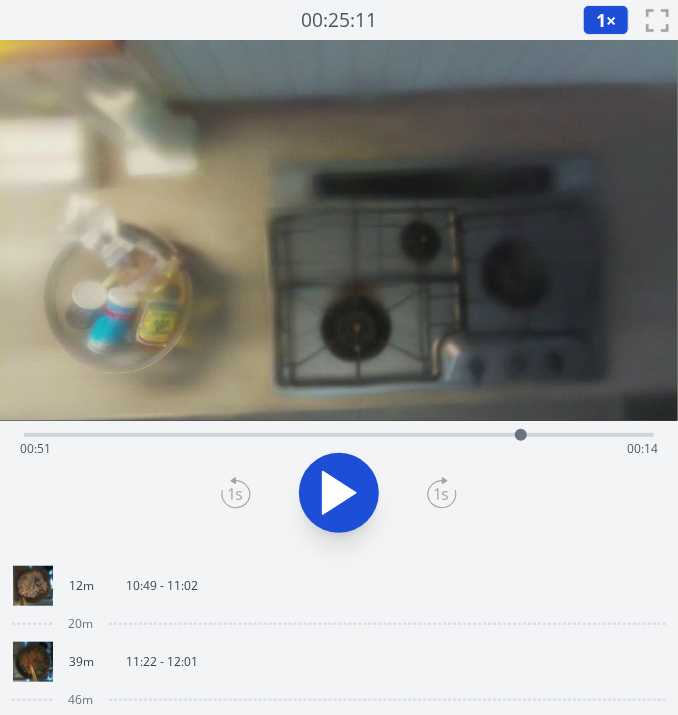 click at bounding box center [521, 435] 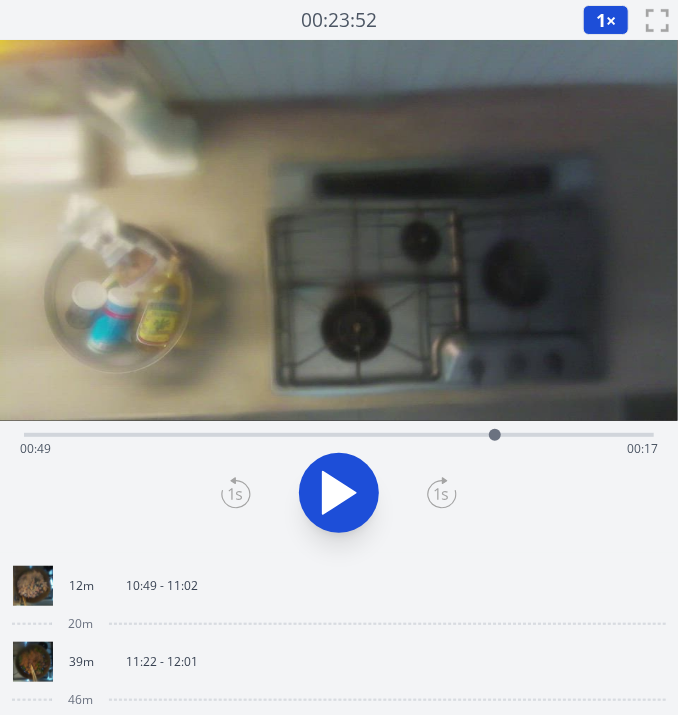 drag, startPoint x: 515, startPoint y: 441, endPoint x: 495, endPoint y: 450, distance: 21.931713 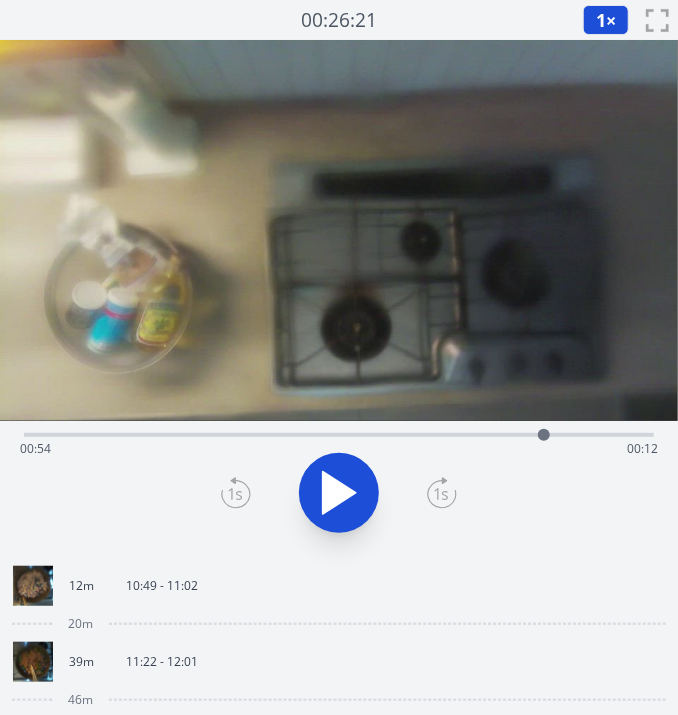 drag, startPoint x: 491, startPoint y: 439, endPoint x: 545, endPoint y: 440, distance: 54.00926 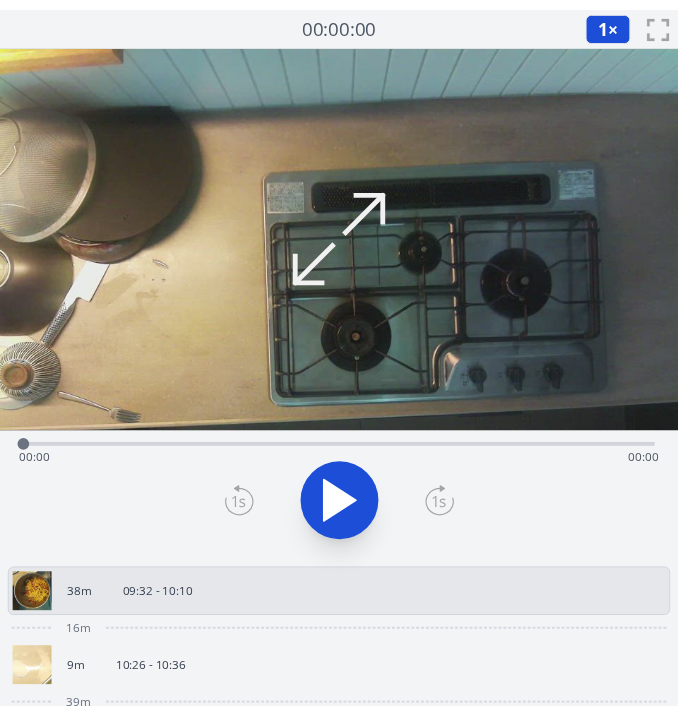 scroll, scrollTop: 0, scrollLeft: 0, axis: both 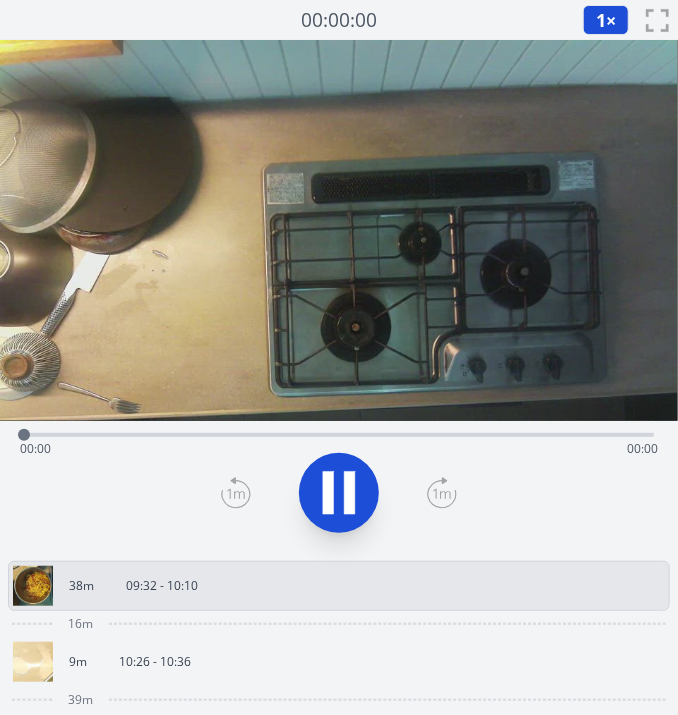 click 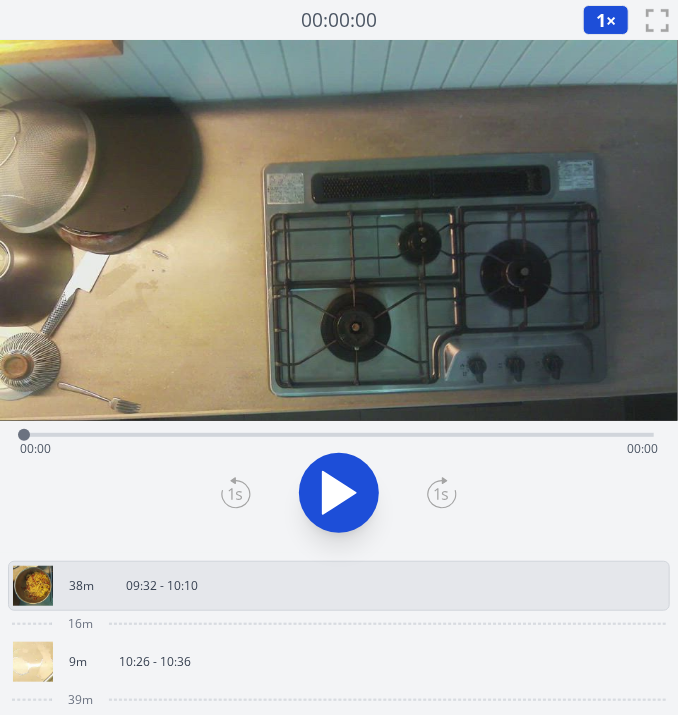 click 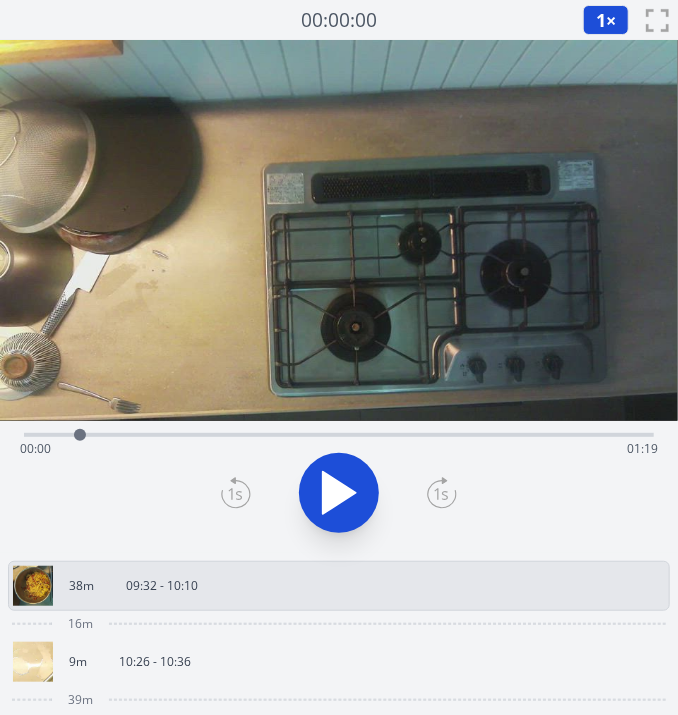 drag, startPoint x: 20, startPoint y: 440, endPoint x: 122, endPoint y: 441, distance: 102.0049 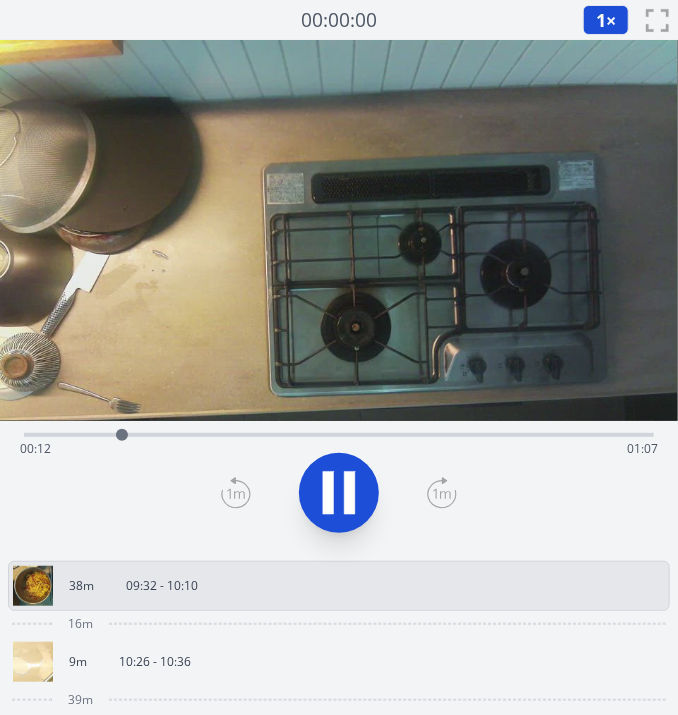 click on "1" at bounding box center [601, 20] 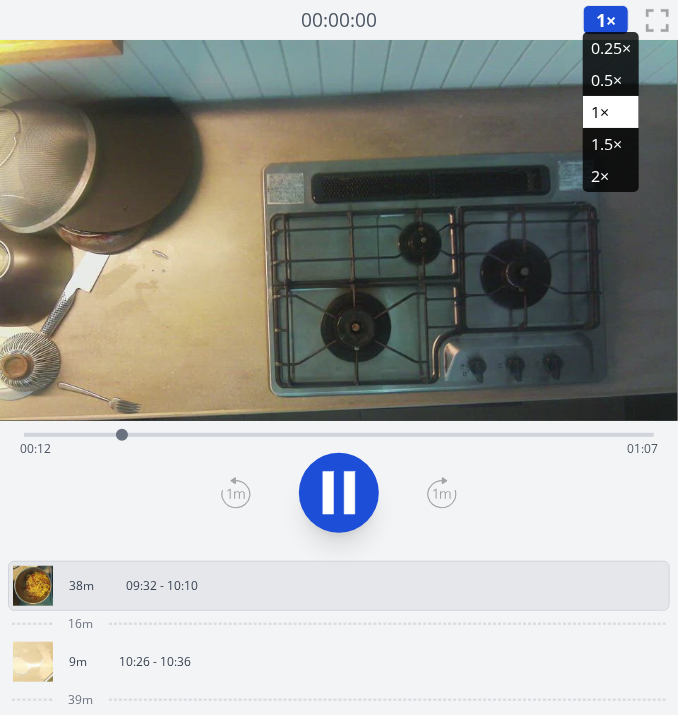 click on "2×" at bounding box center (611, 176) 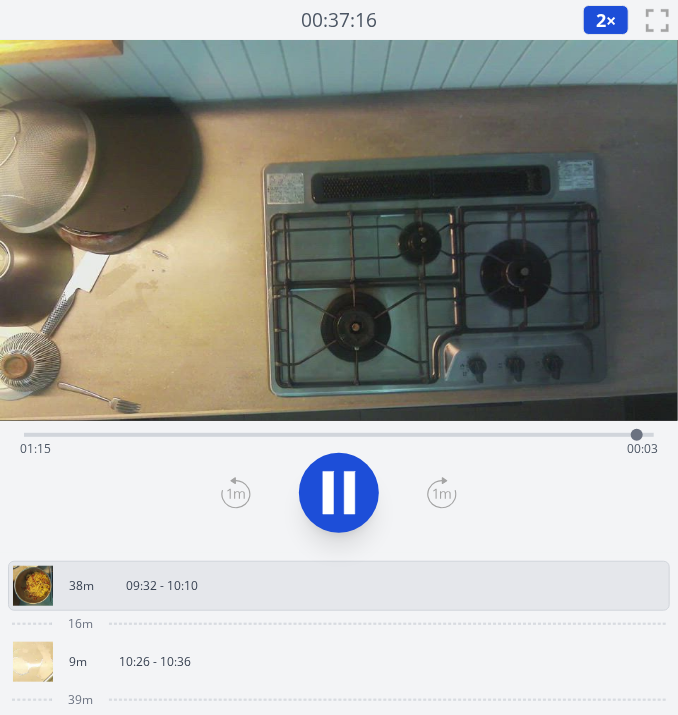 click 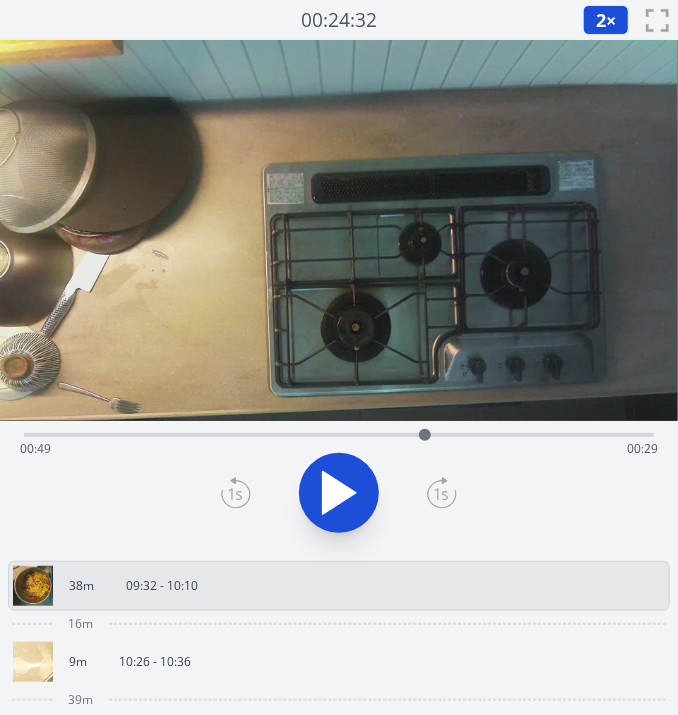 drag, startPoint x: 638, startPoint y: 439, endPoint x: 425, endPoint y: 444, distance: 213.05867 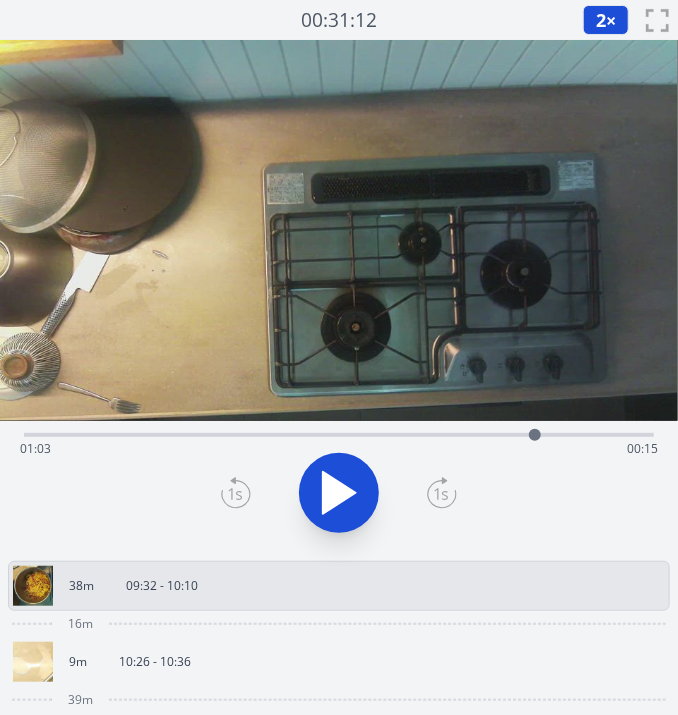 drag, startPoint x: 425, startPoint y: 444, endPoint x: 538, endPoint y: 431, distance: 113.74533 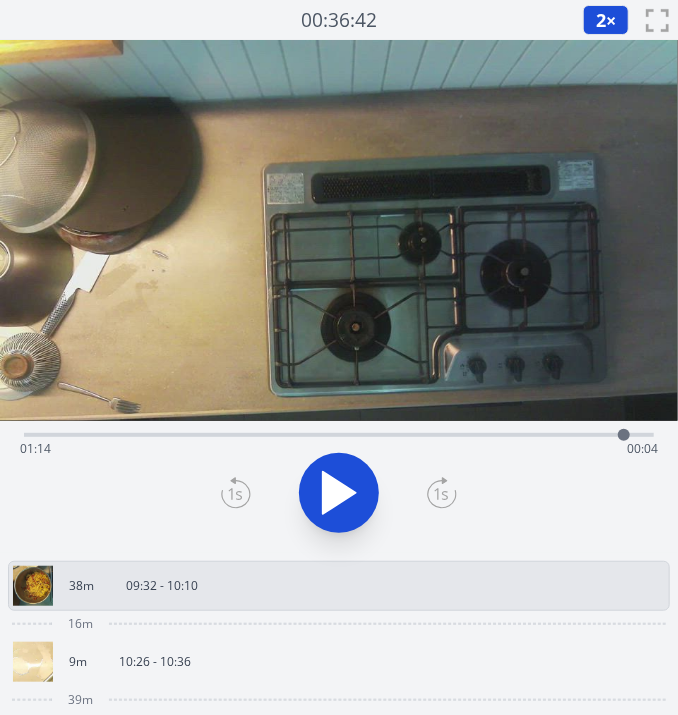 drag, startPoint x: 538, startPoint y: 431, endPoint x: 624, endPoint y: 431, distance: 86 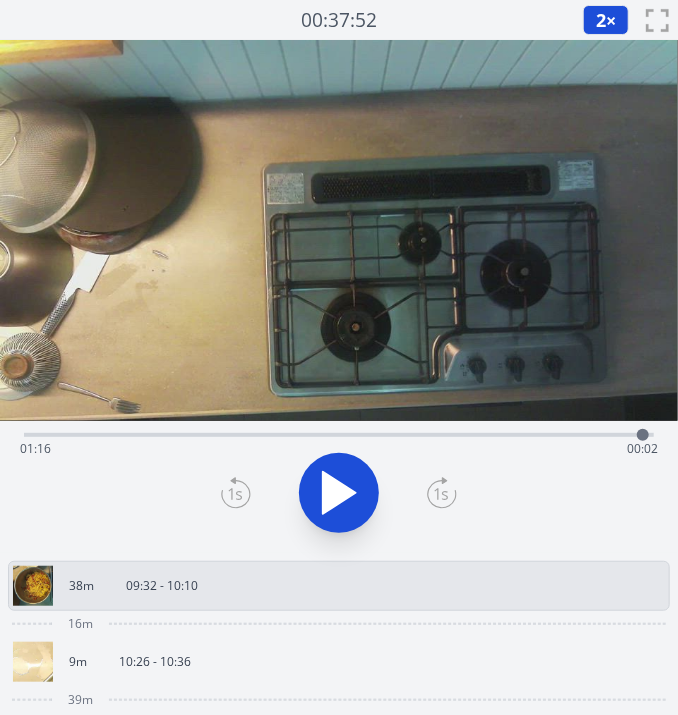 drag, startPoint x: 624, startPoint y: 436, endPoint x: 645, endPoint y: 441, distance: 21.587032 